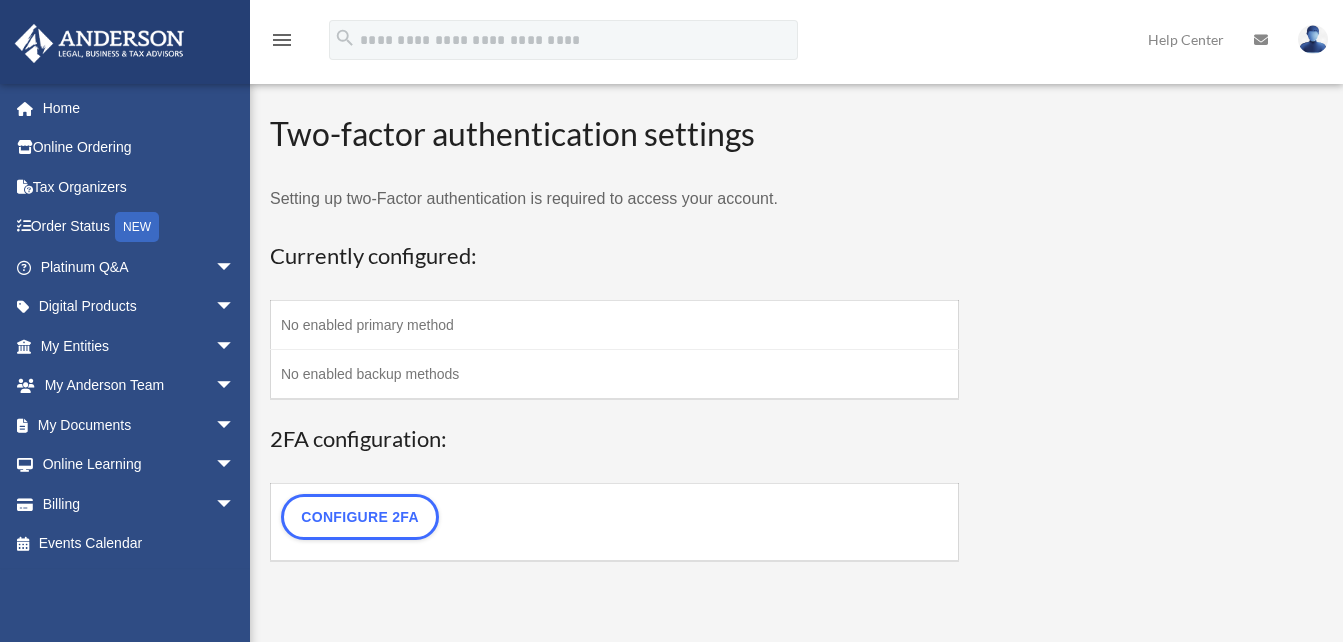scroll, scrollTop: 0, scrollLeft: 0, axis: both 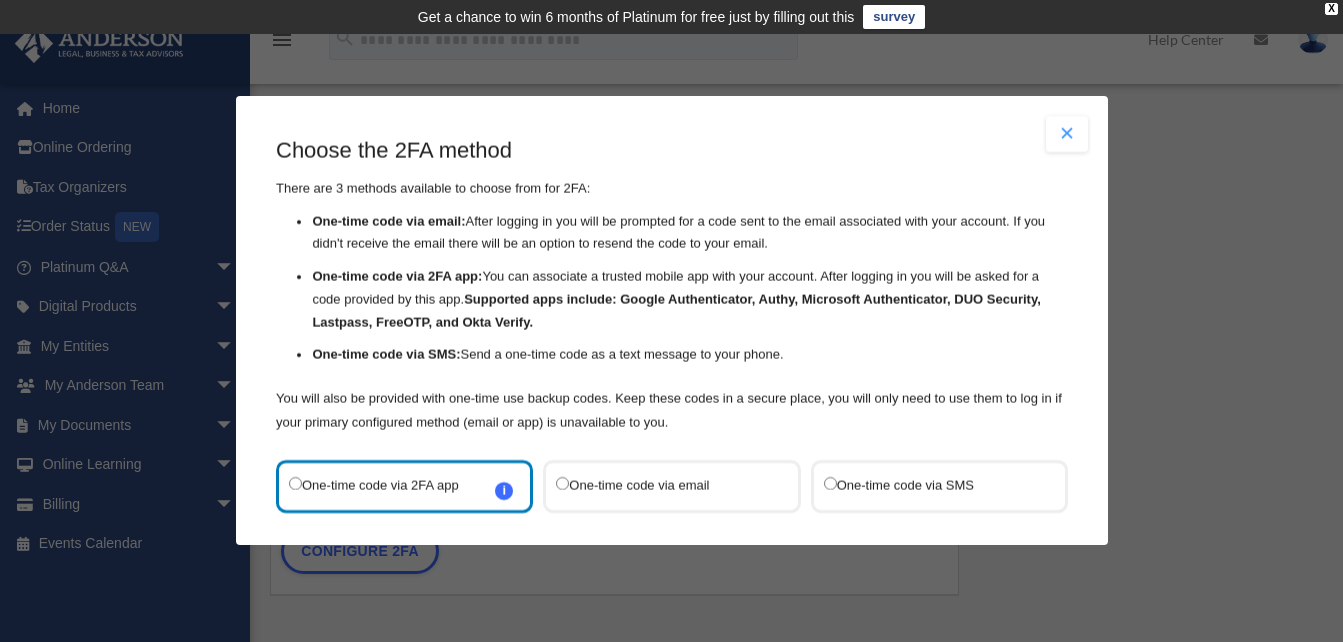 click at bounding box center [1067, 134] 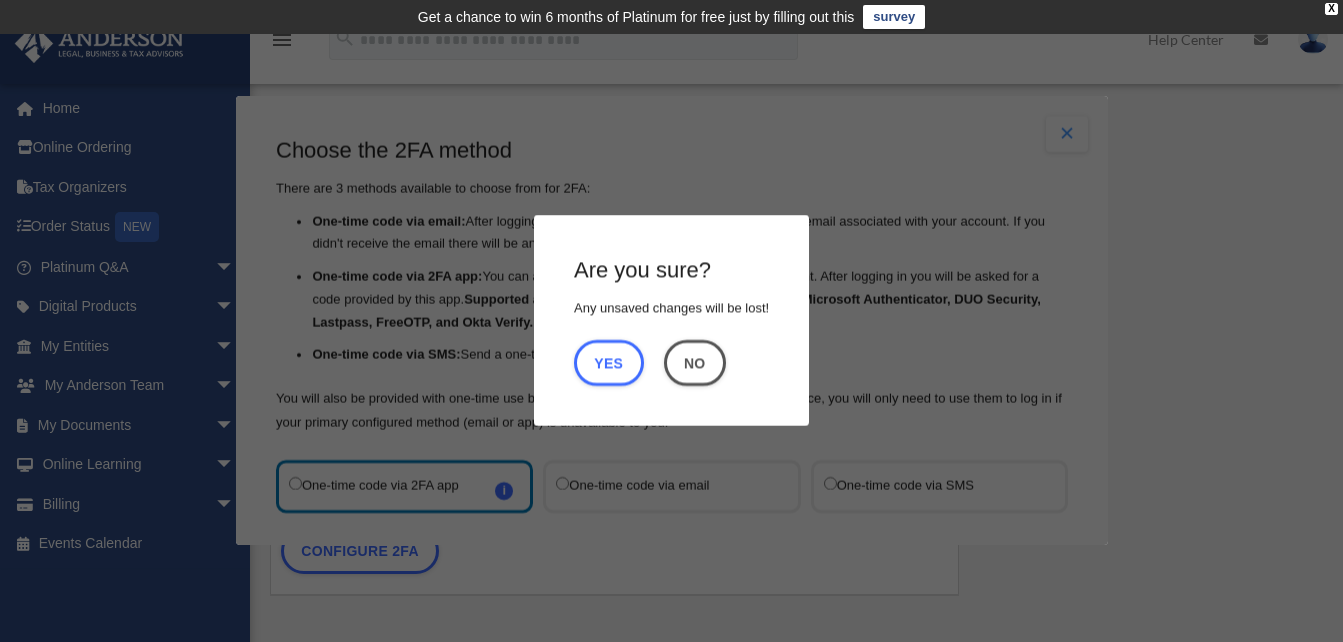 click on "Are you sure?
Any unsaved changes will be lost!
Yes No
Choose the 2FA method There are 3 methods available to choose from for 2FA:
One-time code via email:  After logging in you will be prompted for a code sent to the email associated with your account. If you didn't receive the email there will be an option to resend the code to your email.
One-time code via 2FA app: You can associate a trusted mobile app with your account. After logging in you will be asked for a code provided by this app.  Supported apps include: Google Authenticator, Authy, Microsoft Authenticator, DUO Security, Lastpass, FreeOTP, and Okta Verify.
One-time code via SMS: Send a one-time code as a text message to your phone.
One-time code via 2FA app i Refer to the  guide on how to set up 2FA apps
Refer to the" at bounding box center (671, 321) 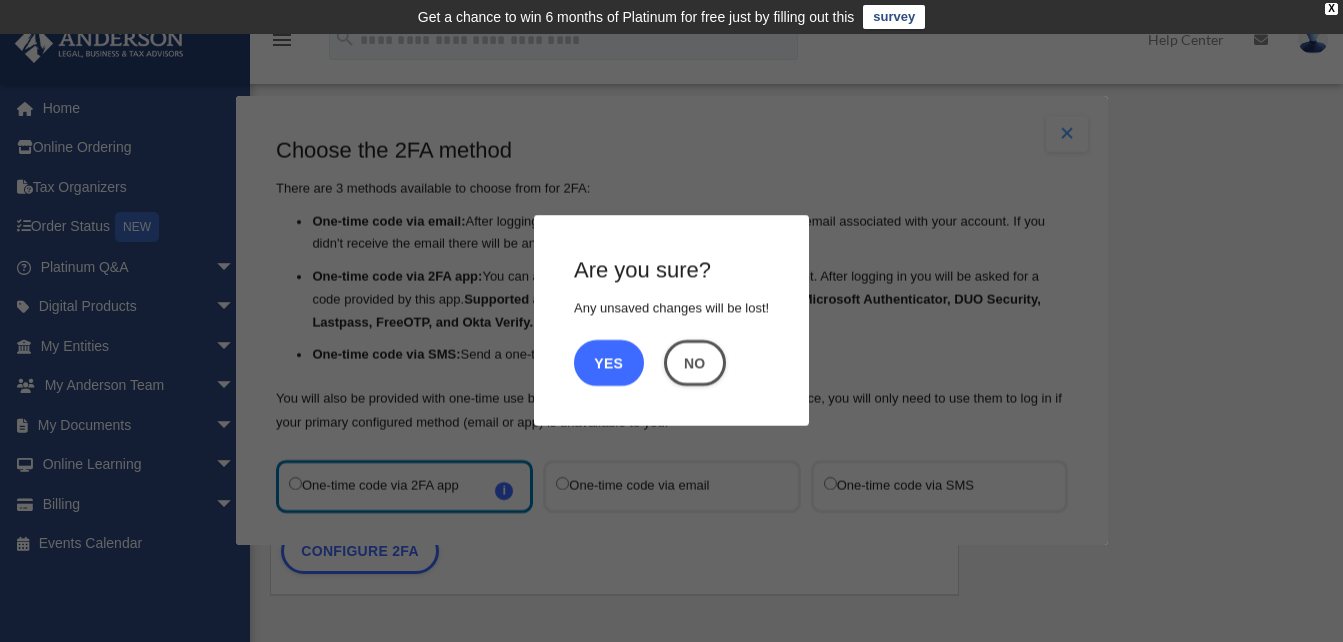 click on "Yes" at bounding box center (609, 363) 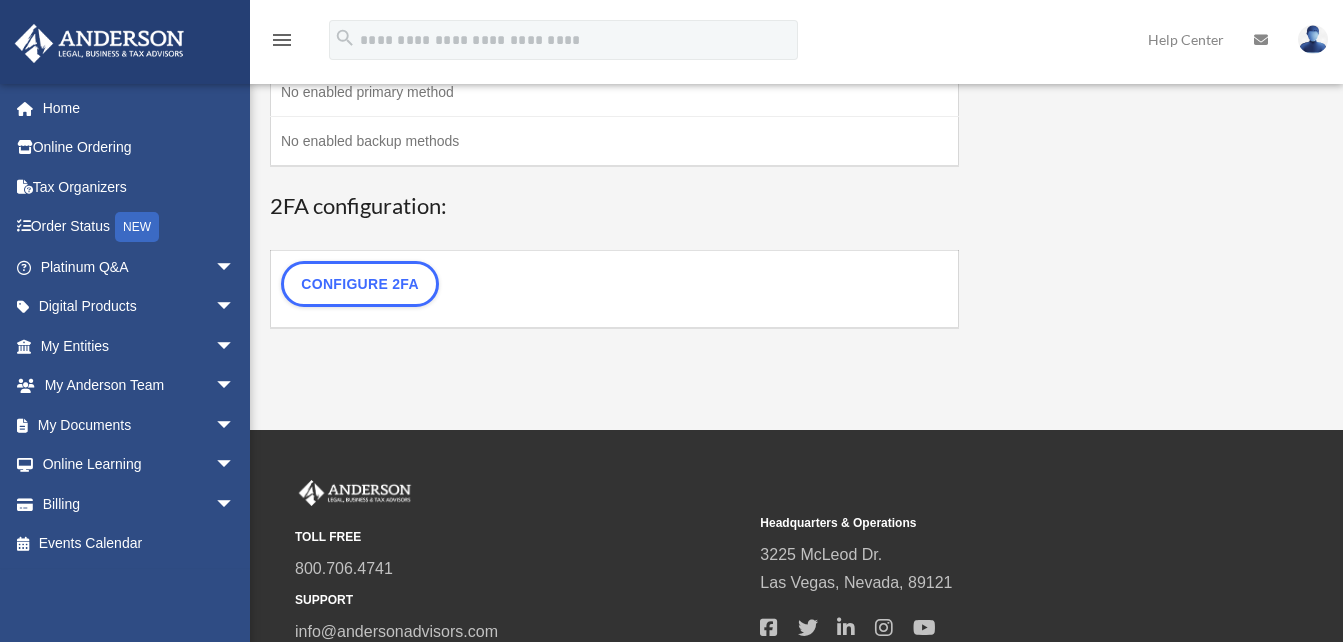 scroll, scrollTop: 0, scrollLeft: 0, axis: both 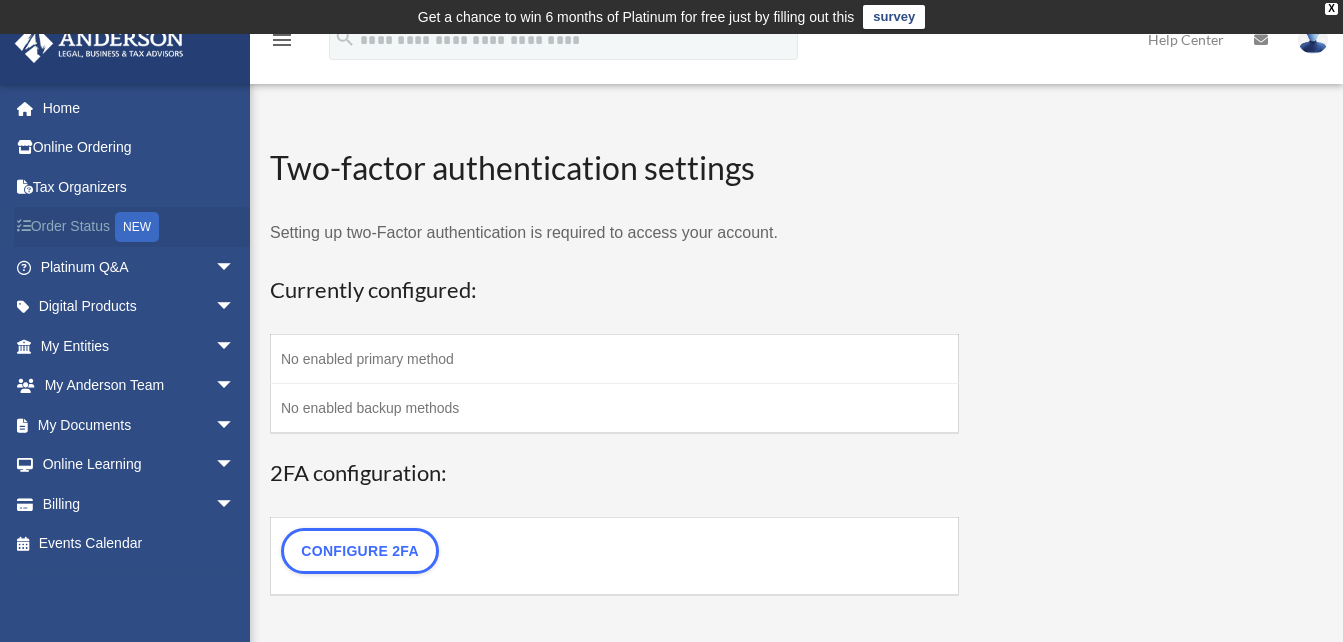 click on "Order Status  NEW" at bounding box center (139, 227) 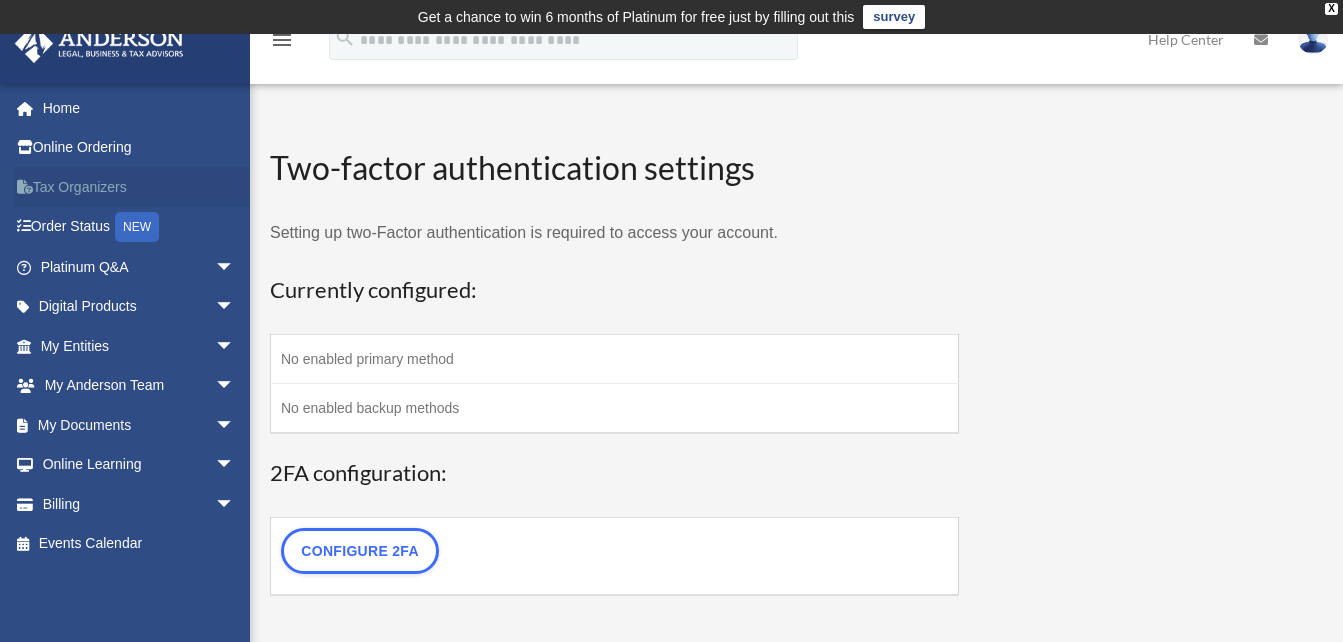click on "Tax Organizers" at bounding box center (139, 187) 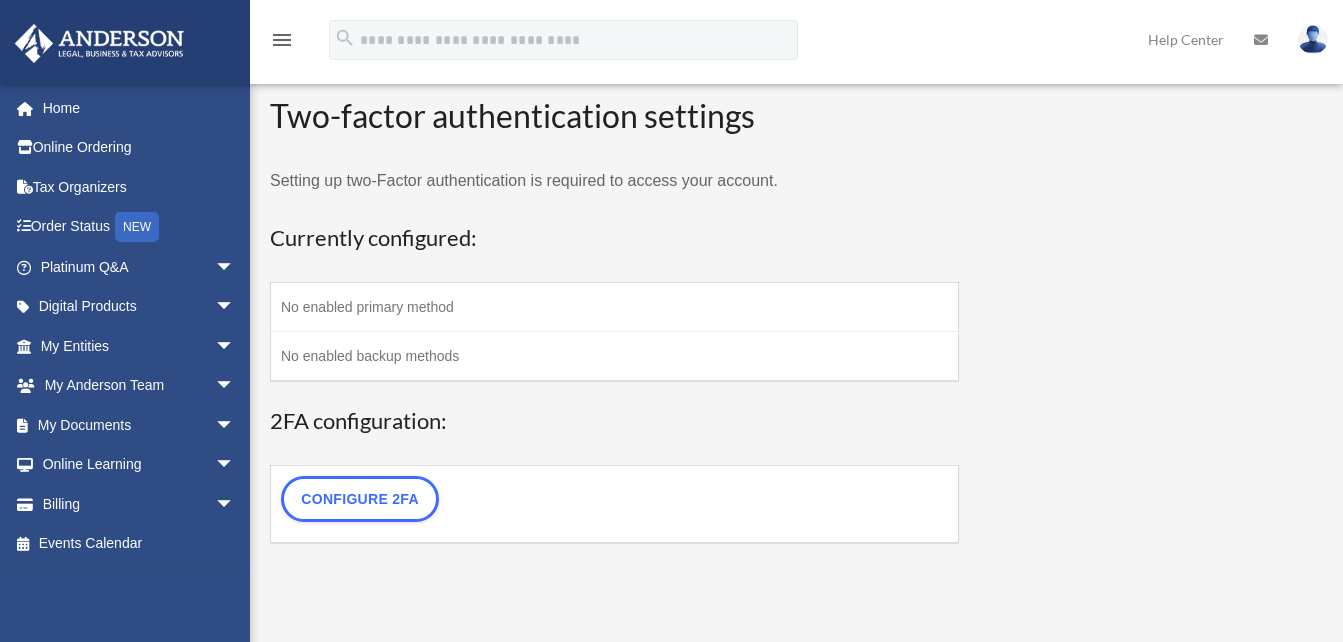 scroll, scrollTop: 0, scrollLeft: 0, axis: both 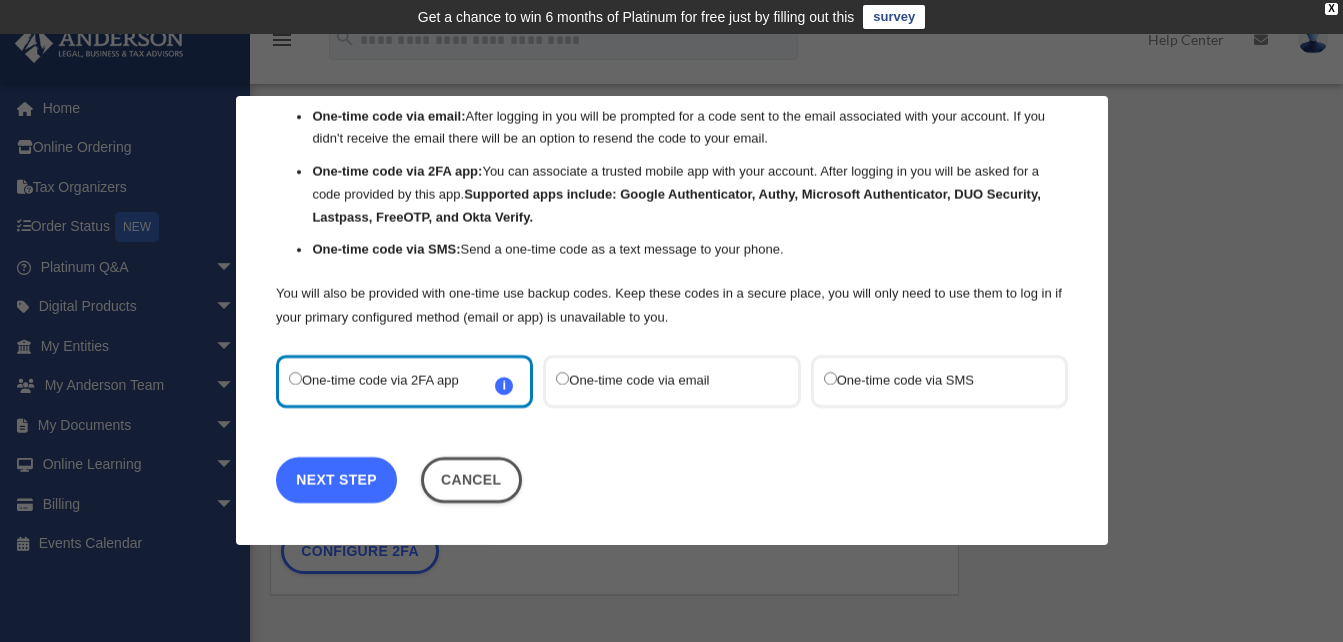 click on "Next Step" at bounding box center [336, 480] 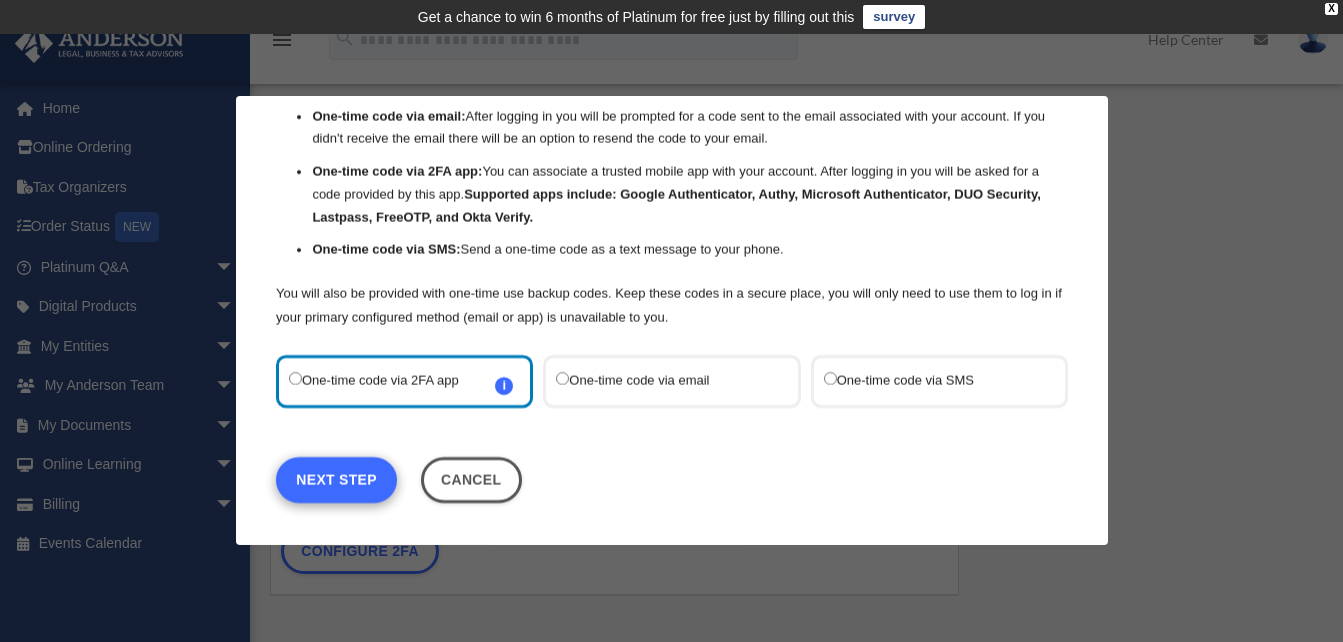 scroll, scrollTop: 9, scrollLeft: 0, axis: vertical 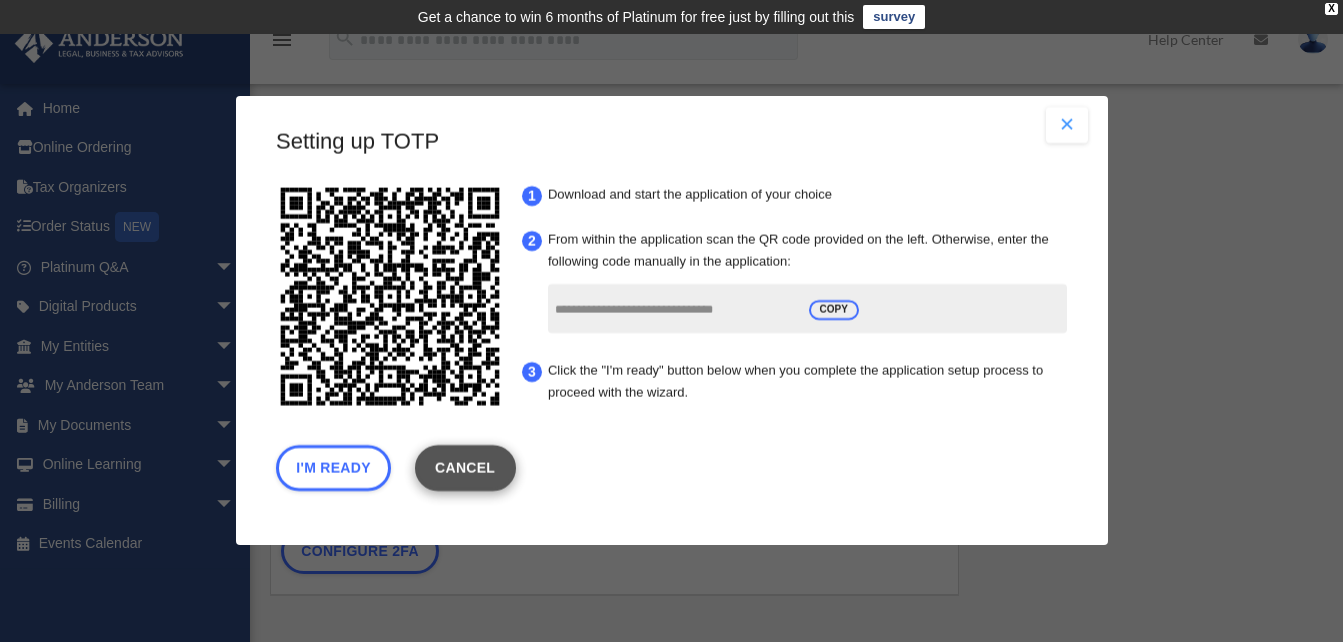 click on "Cancel" at bounding box center [464, 469] 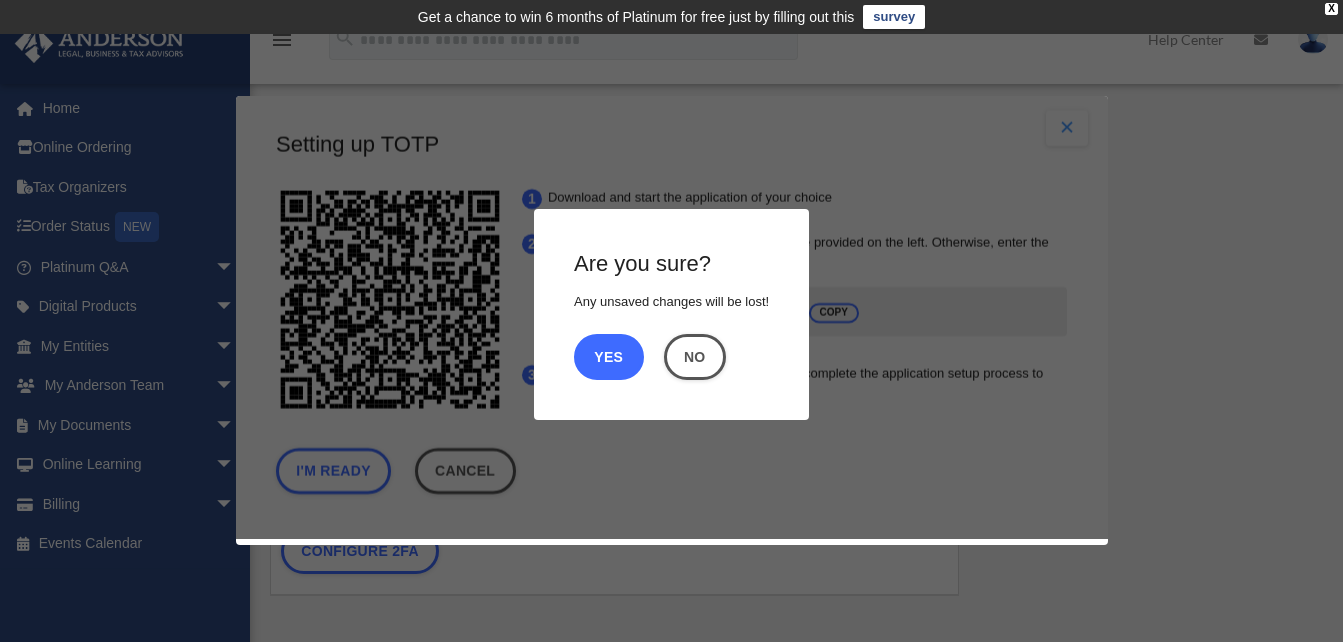 click on "Yes" at bounding box center (609, 357) 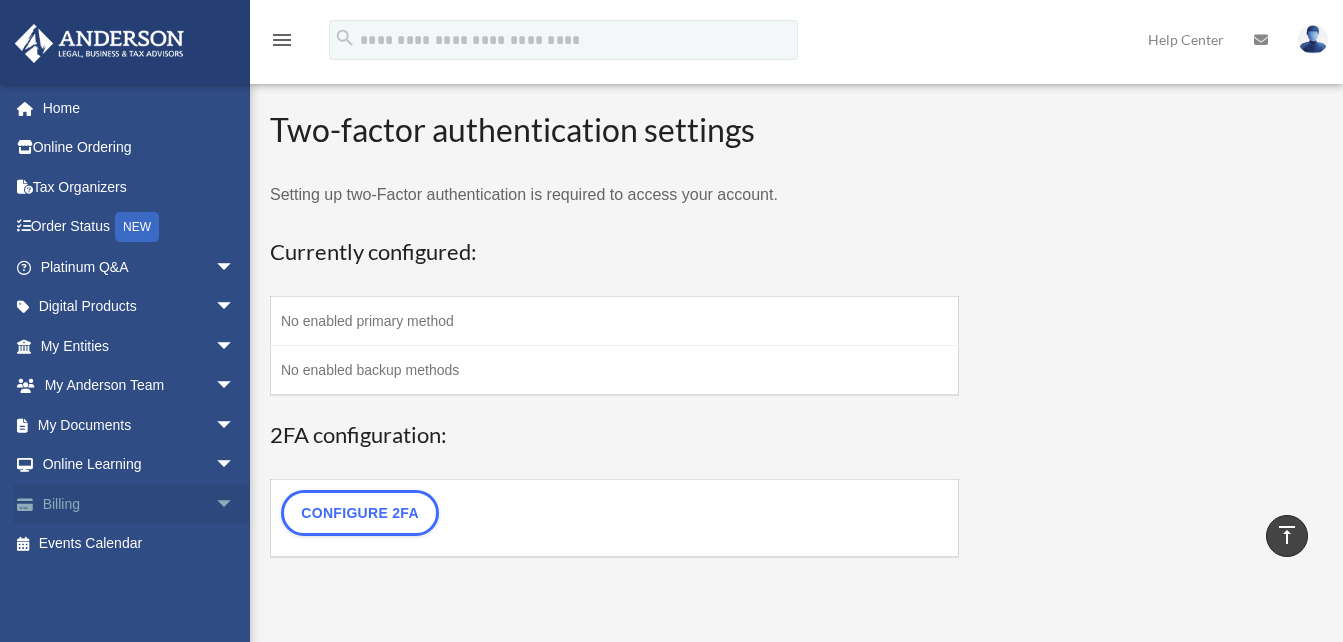 scroll, scrollTop: 0, scrollLeft: 0, axis: both 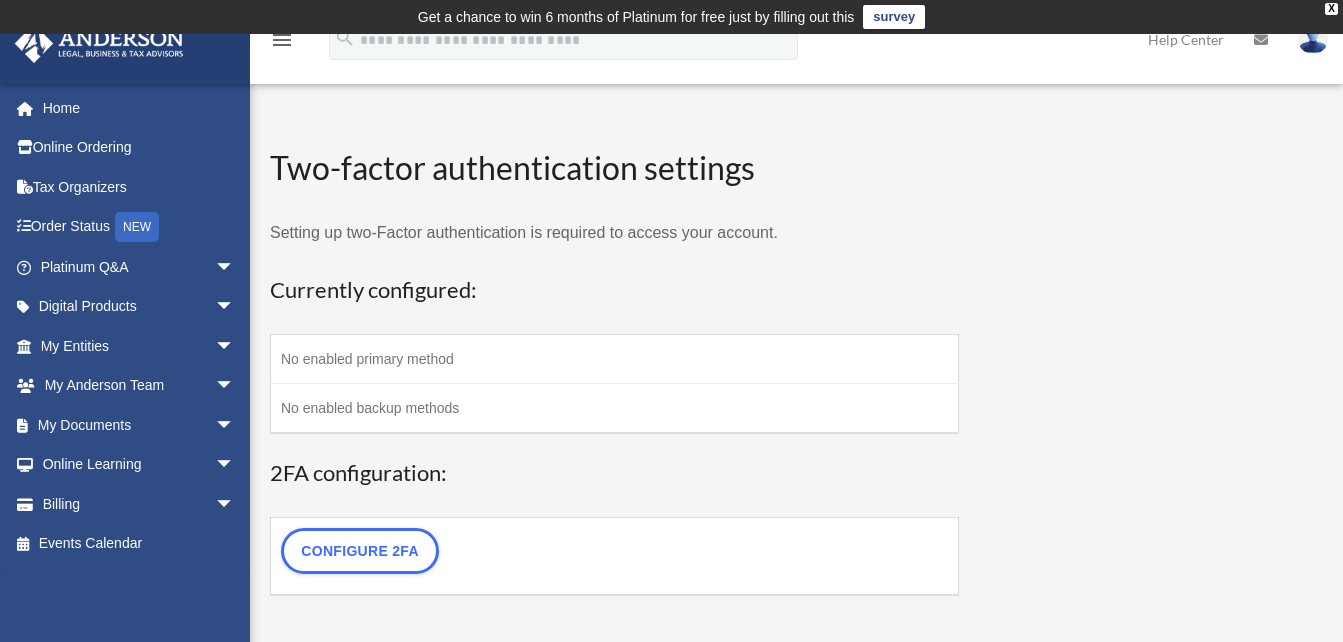 click on "No enabled primary method" at bounding box center (615, 358) 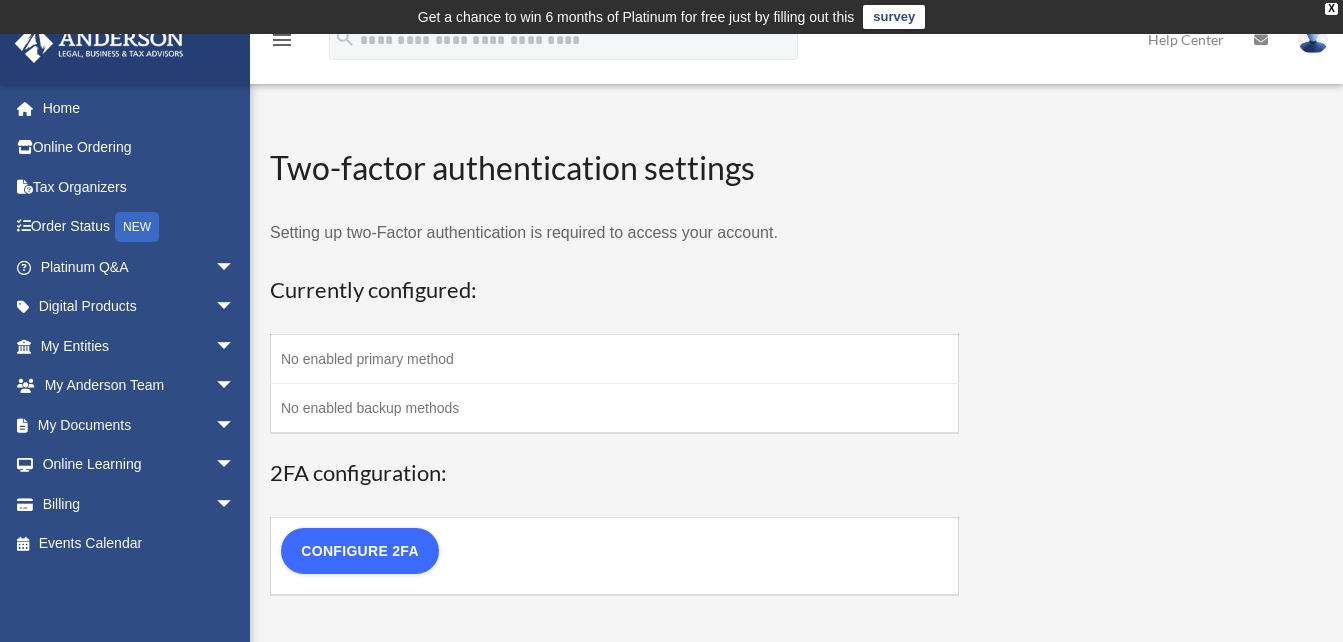 click on "Configure 2FA" at bounding box center [360, 551] 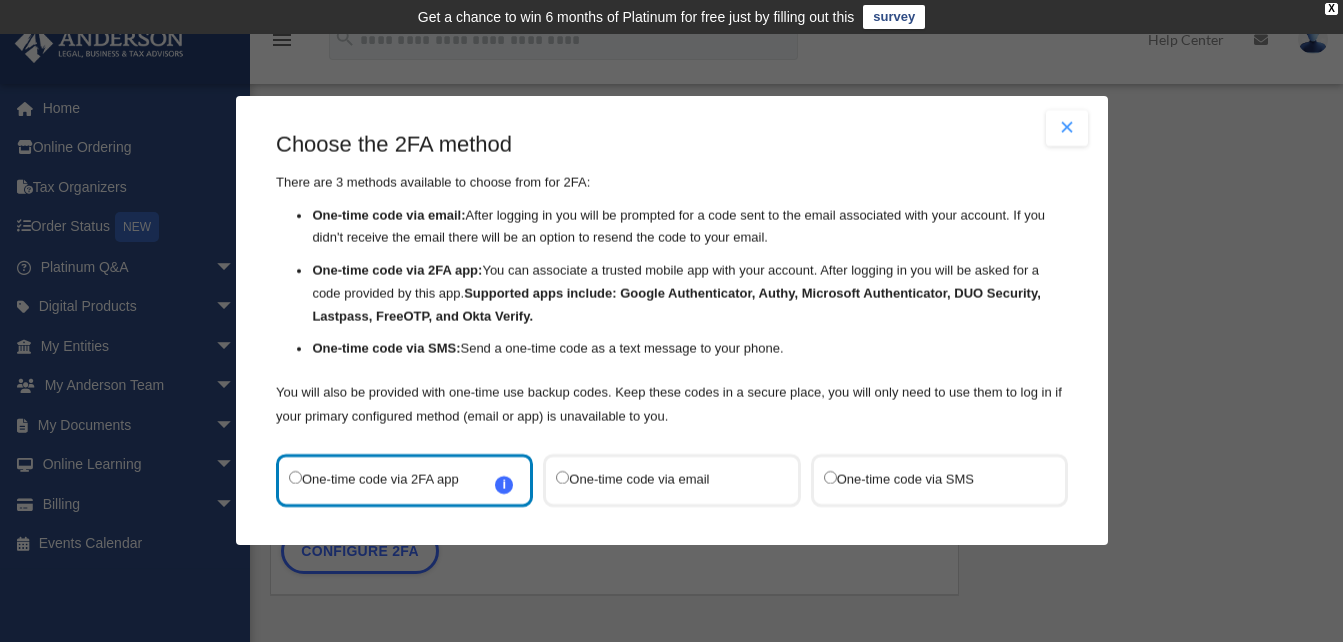 click on "One-time code via email" at bounding box center (661, 480) 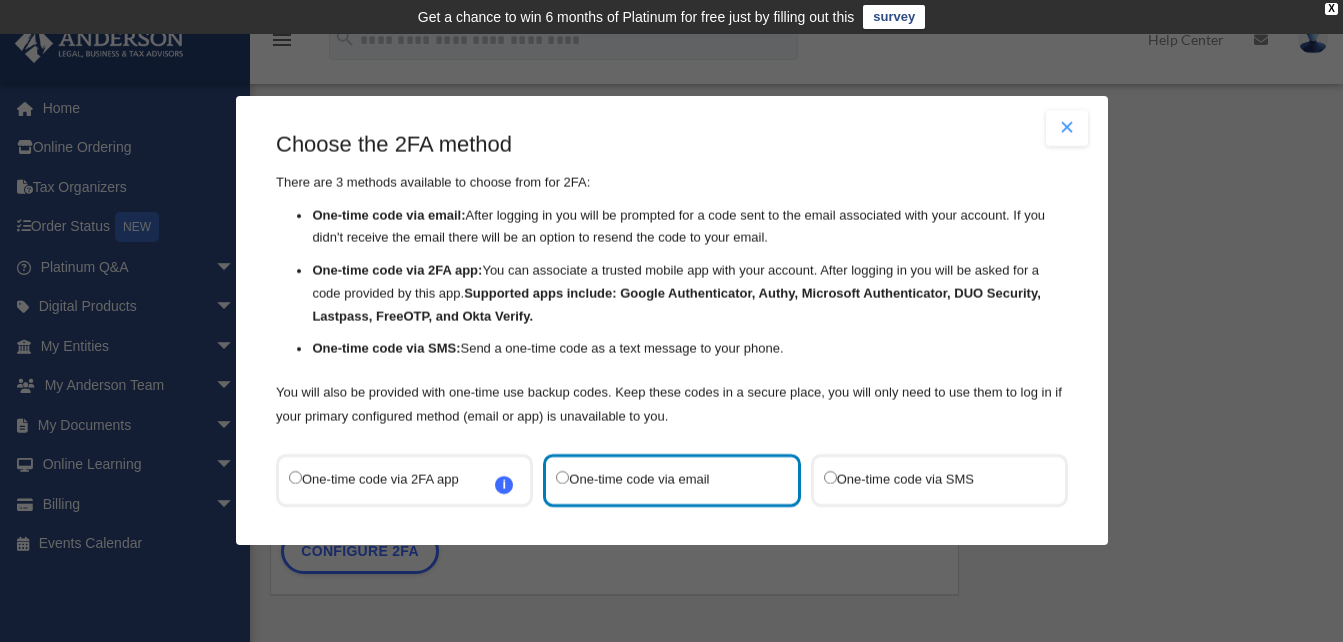scroll, scrollTop: 105, scrollLeft: 0, axis: vertical 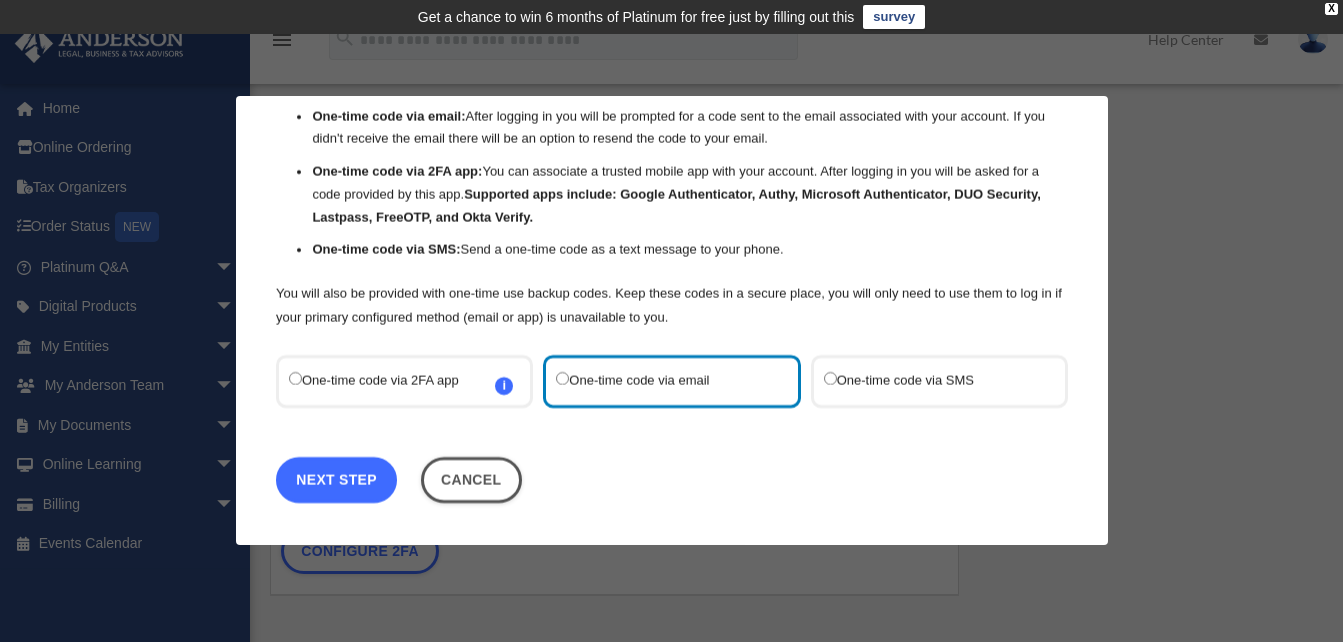 click on "Next Step" at bounding box center [336, 480] 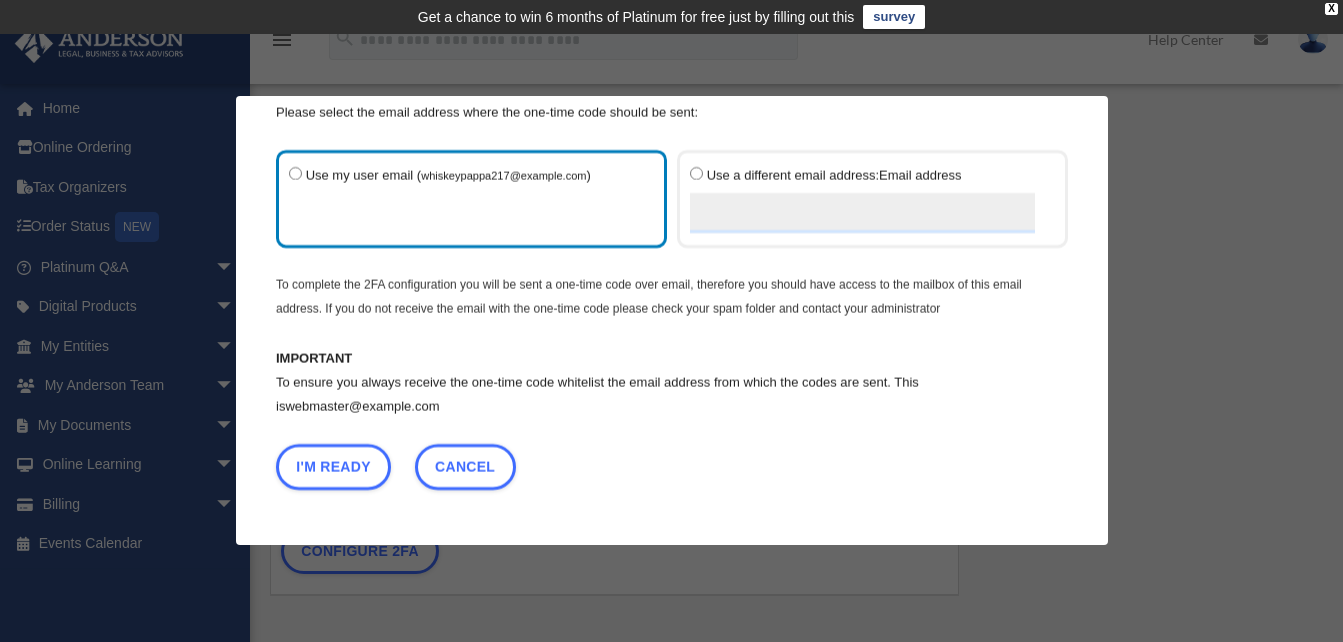 scroll, scrollTop: 77, scrollLeft: 0, axis: vertical 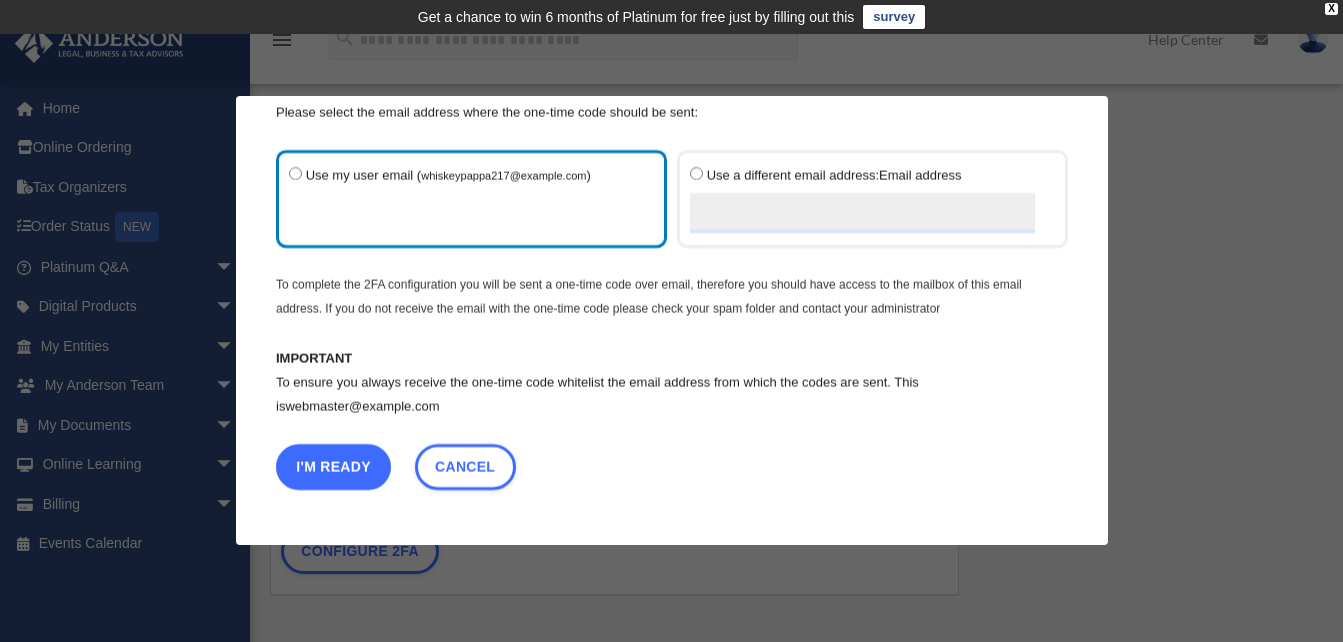 click on "I'm Ready" at bounding box center [333, 467] 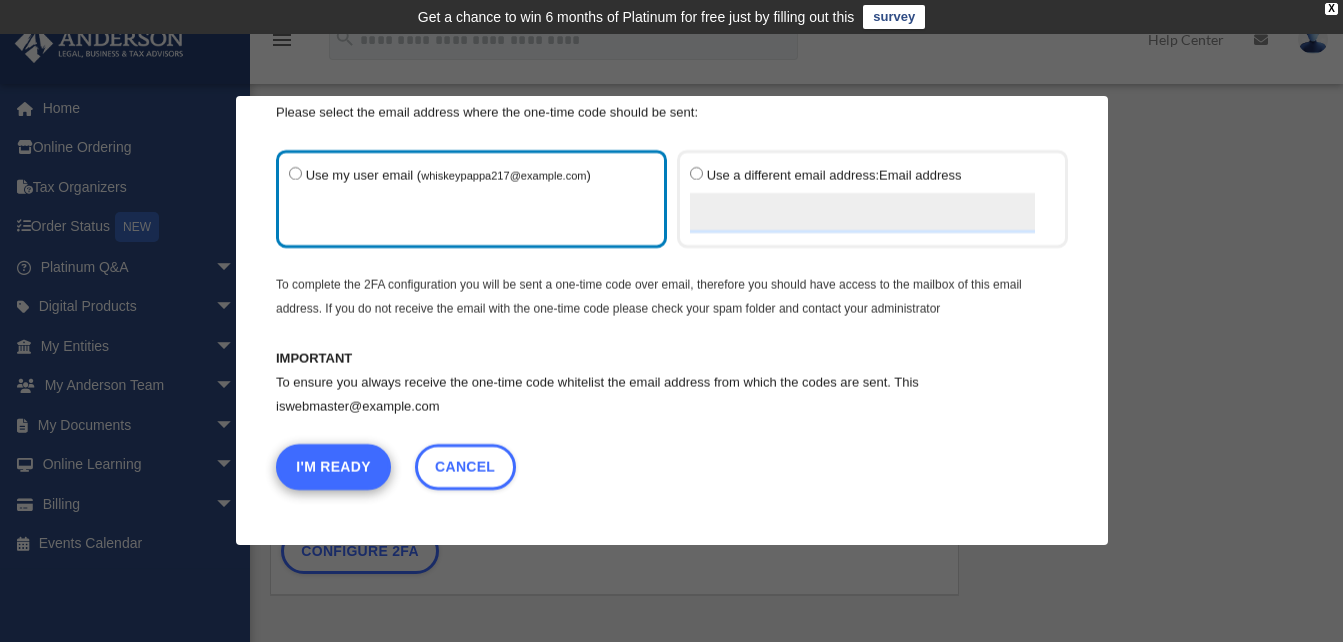 scroll, scrollTop: 0, scrollLeft: 0, axis: both 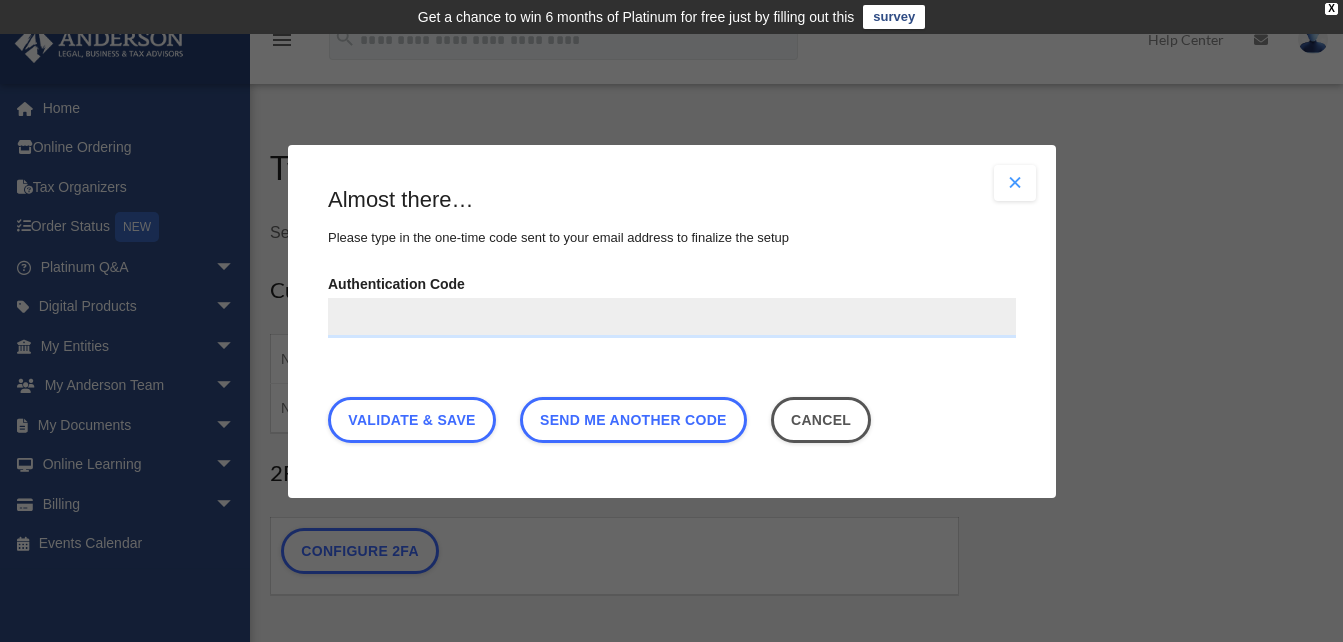 click on "Authentication Code" at bounding box center [672, 317] 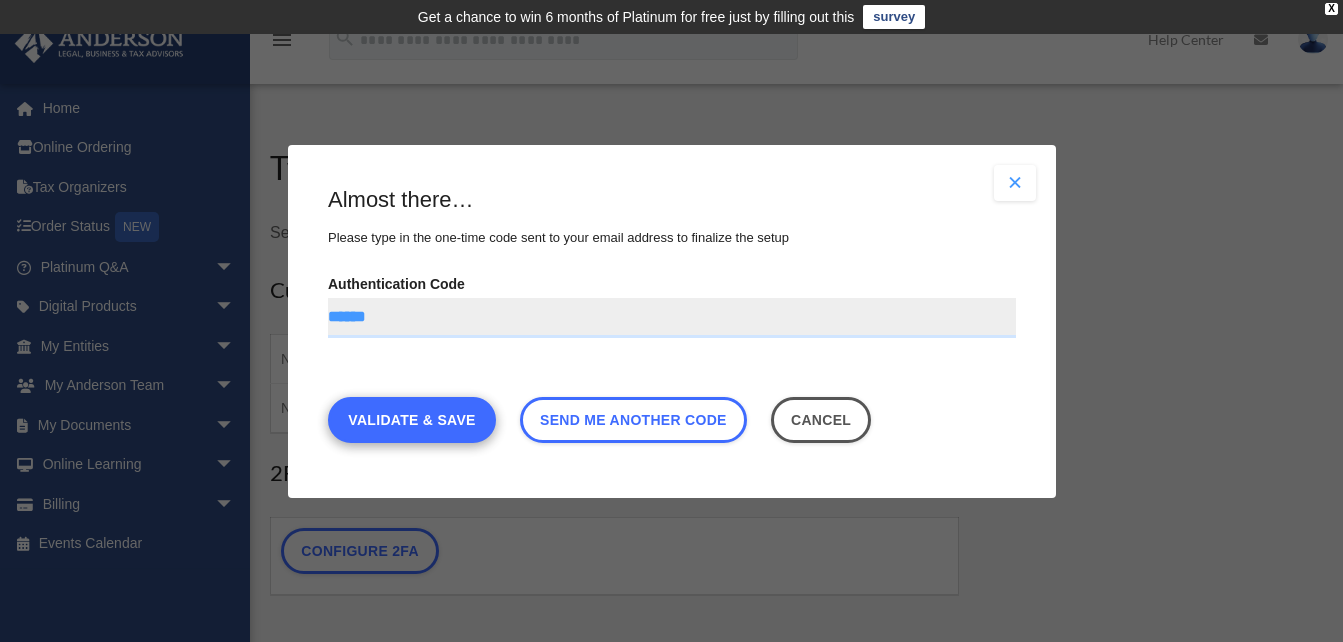 type on "******" 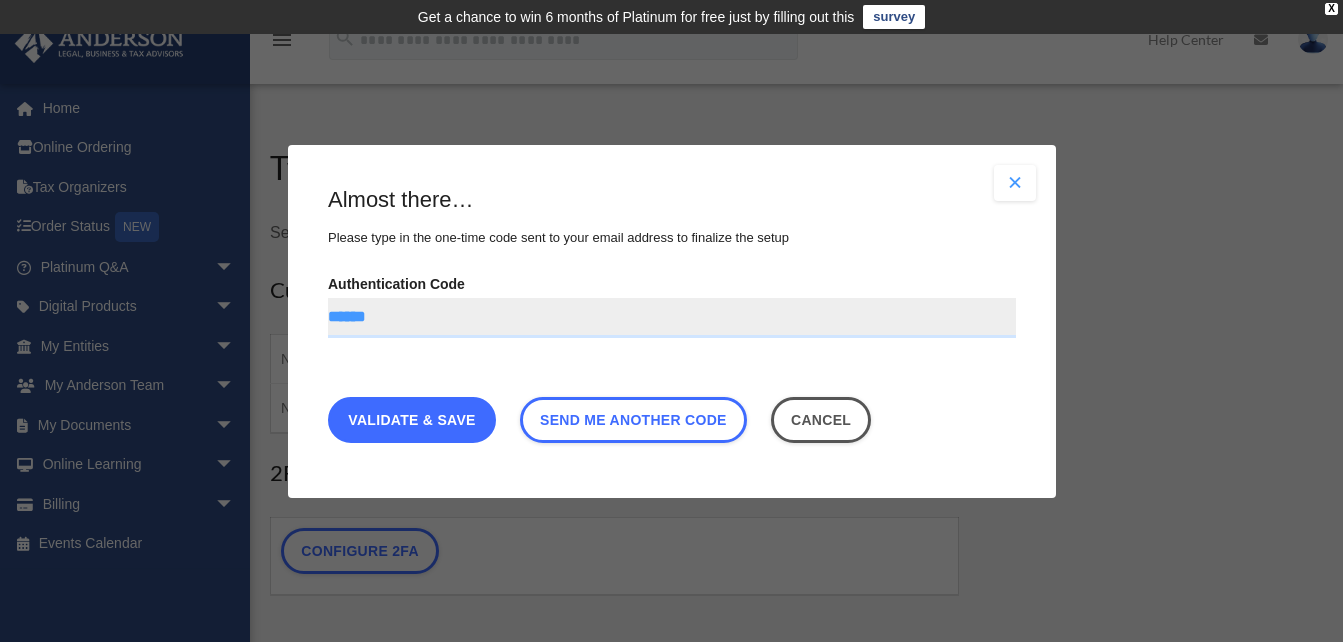 click on "Validate & Save" at bounding box center (412, 419) 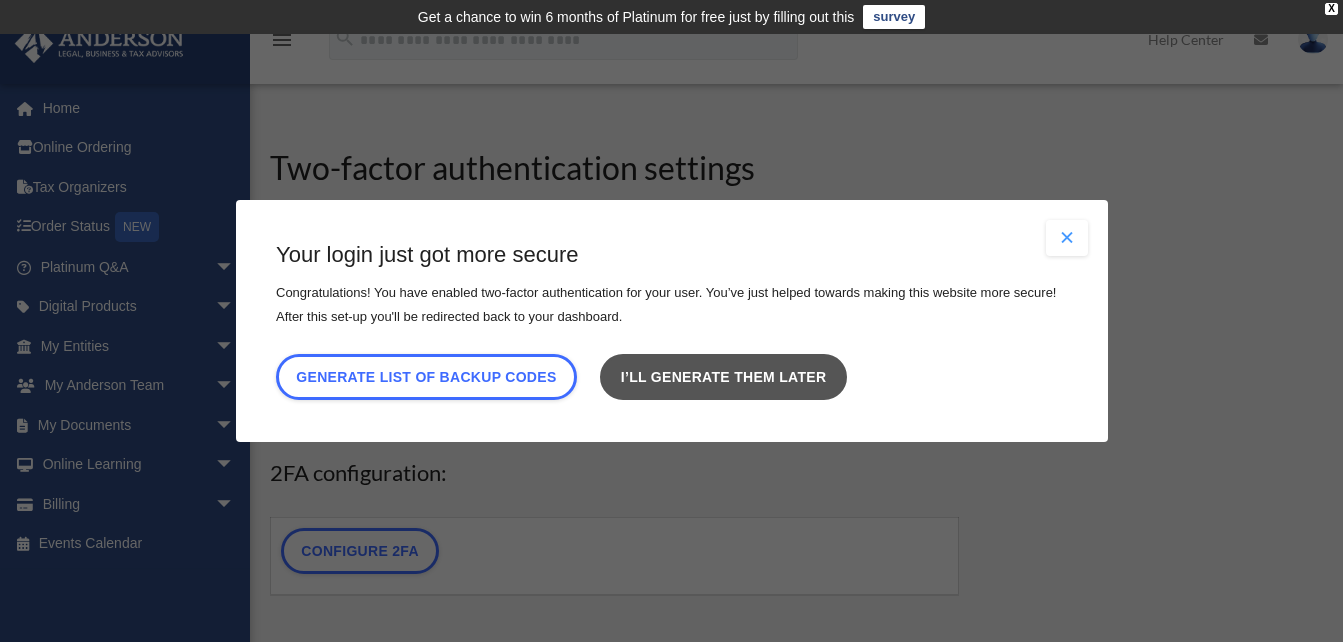 click on "I’ll generate them later" at bounding box center (723, 377) 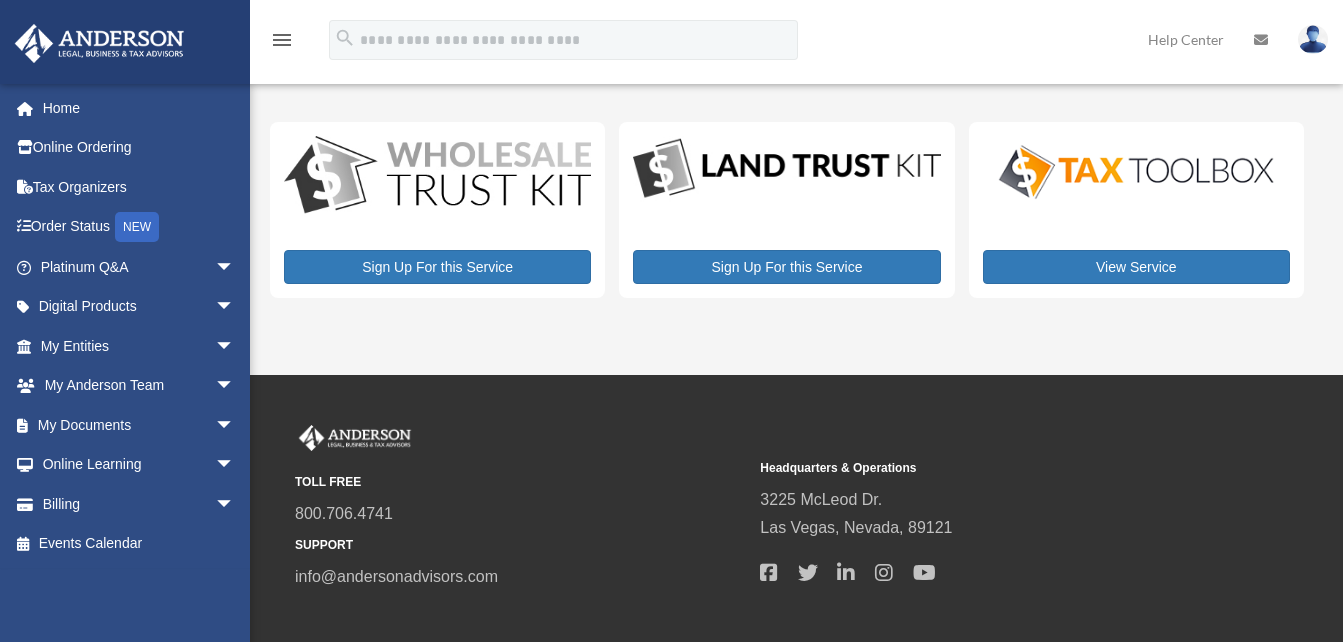 scroll, scrollTop: 0, scrollLeft: 0, axis: both 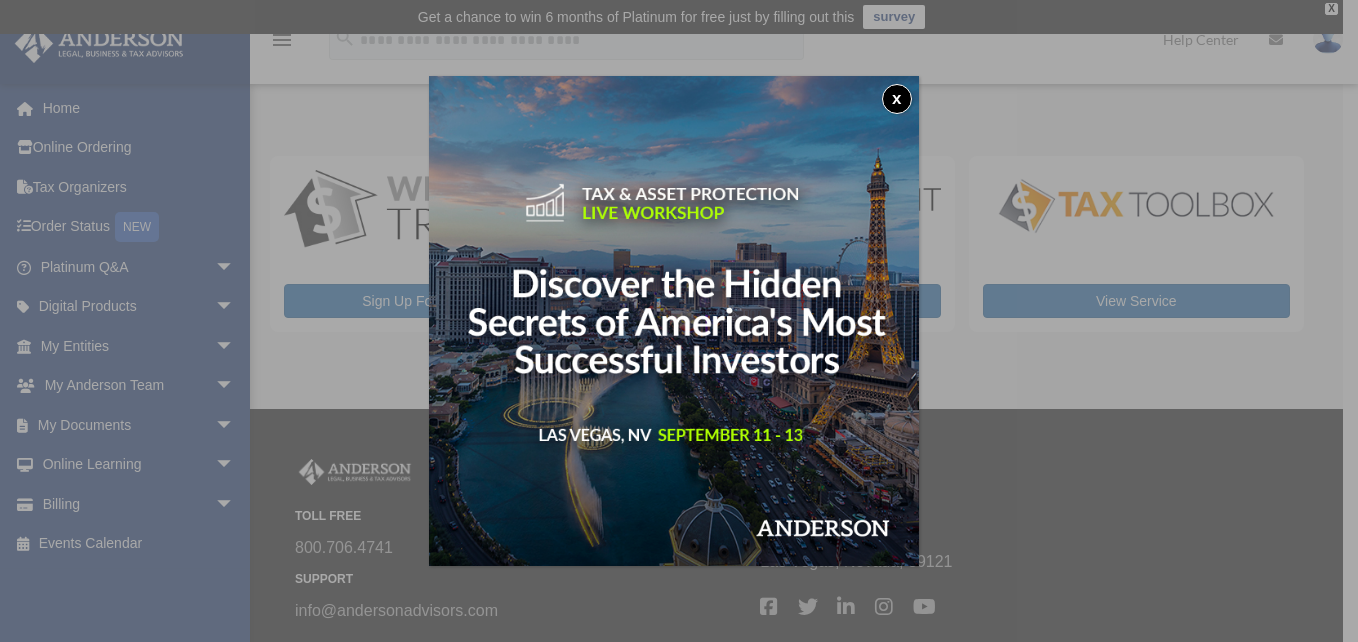 click on "x" at bounding box center (897, 99) 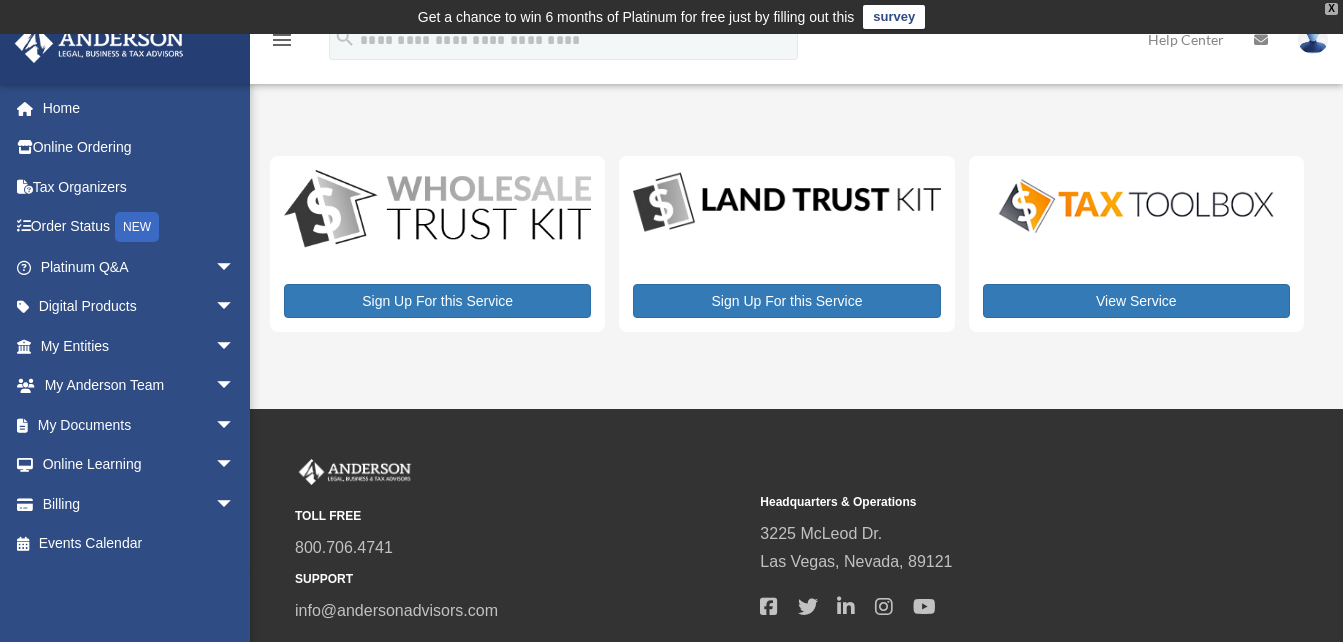 click on "X" at bounding box center [1331, 9] 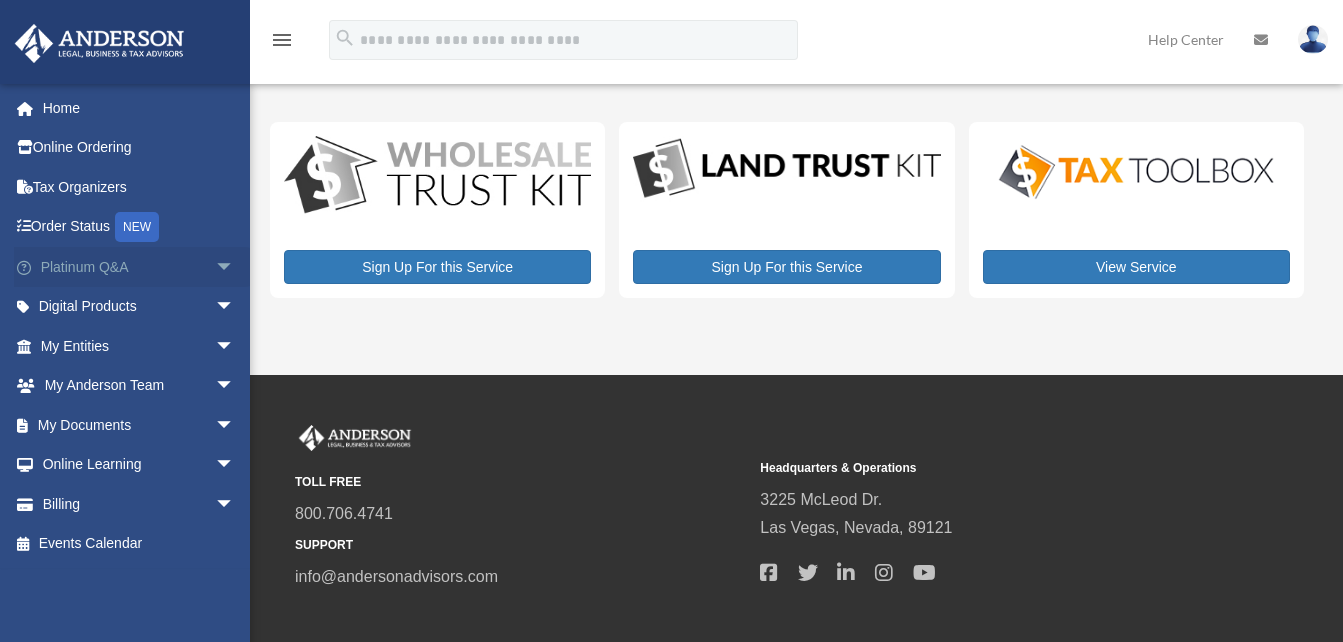 click on "arrow_drop_down" at bounding box center [235, 267] 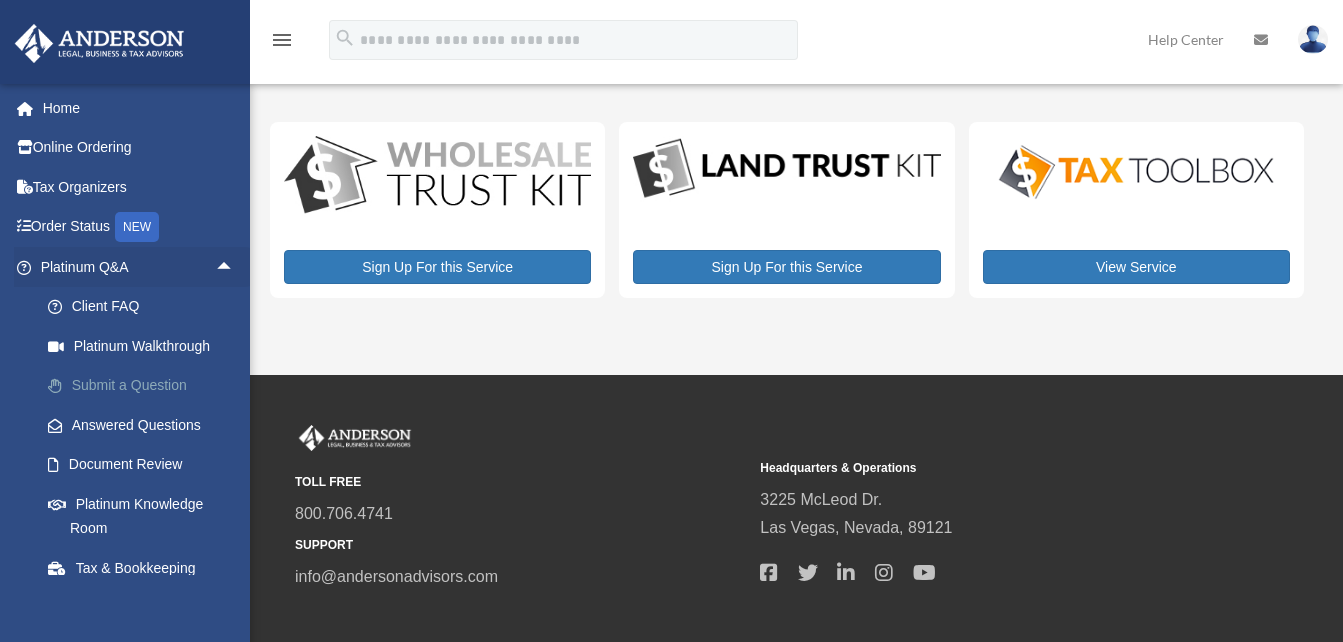 click on "Submit a Question" at bounding box center [146, 386] 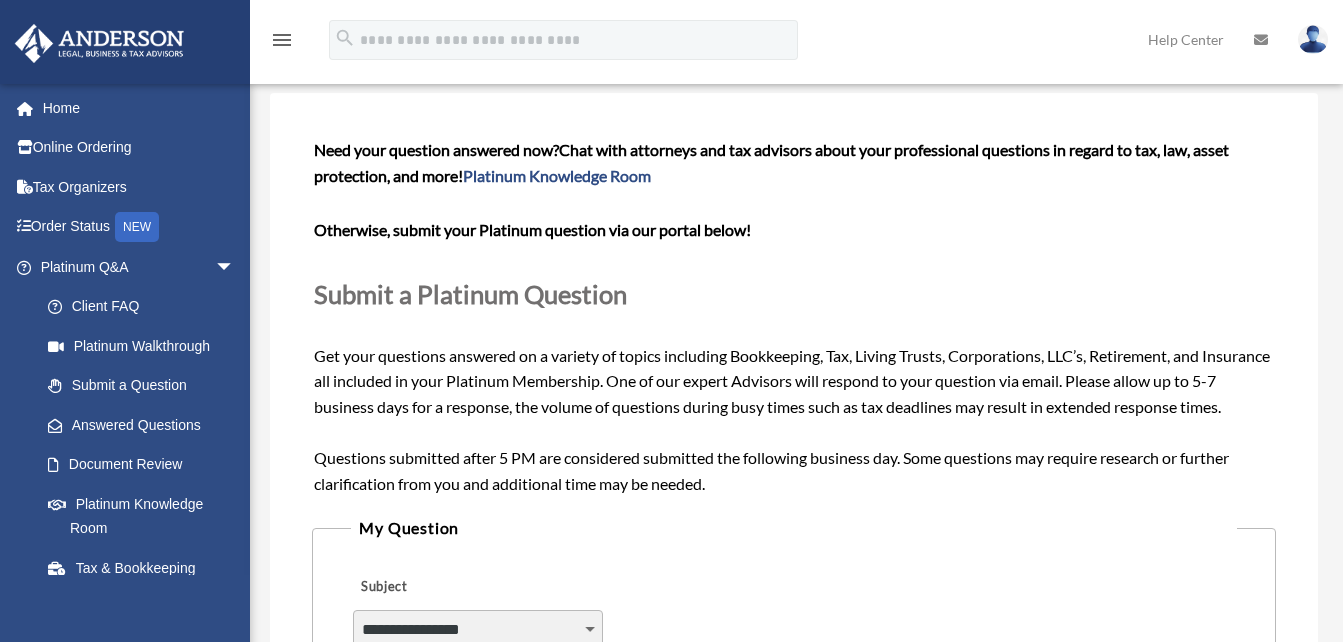 scroll, scrollTop: 0, scrollLeft: 0, axis: both 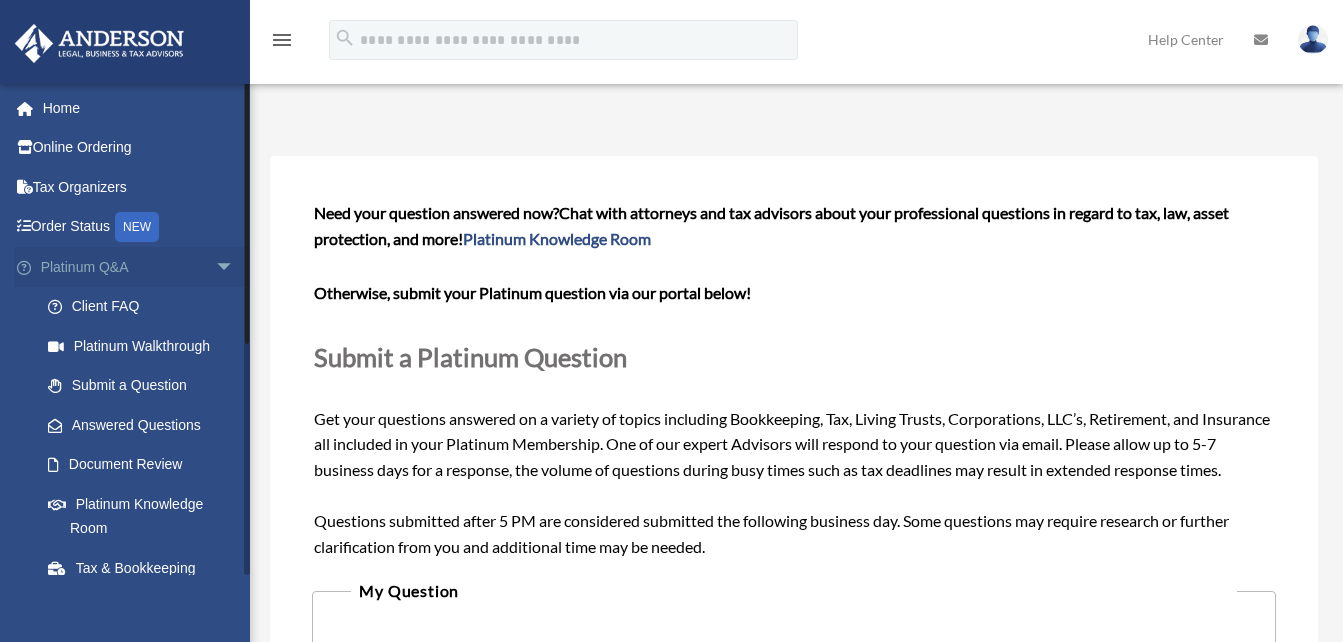 click on "Platinum Q&A arrow_drop_down" at bounding box center (139, 267) 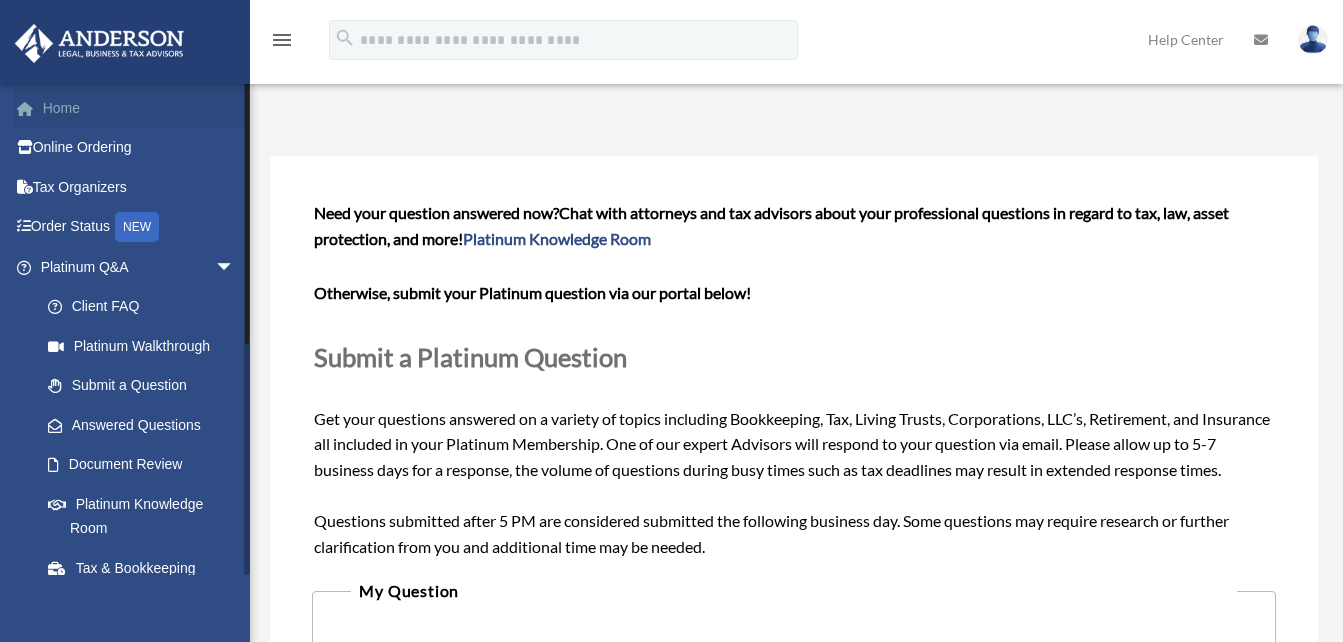 click on "Home" at bounding box center [139, 108] 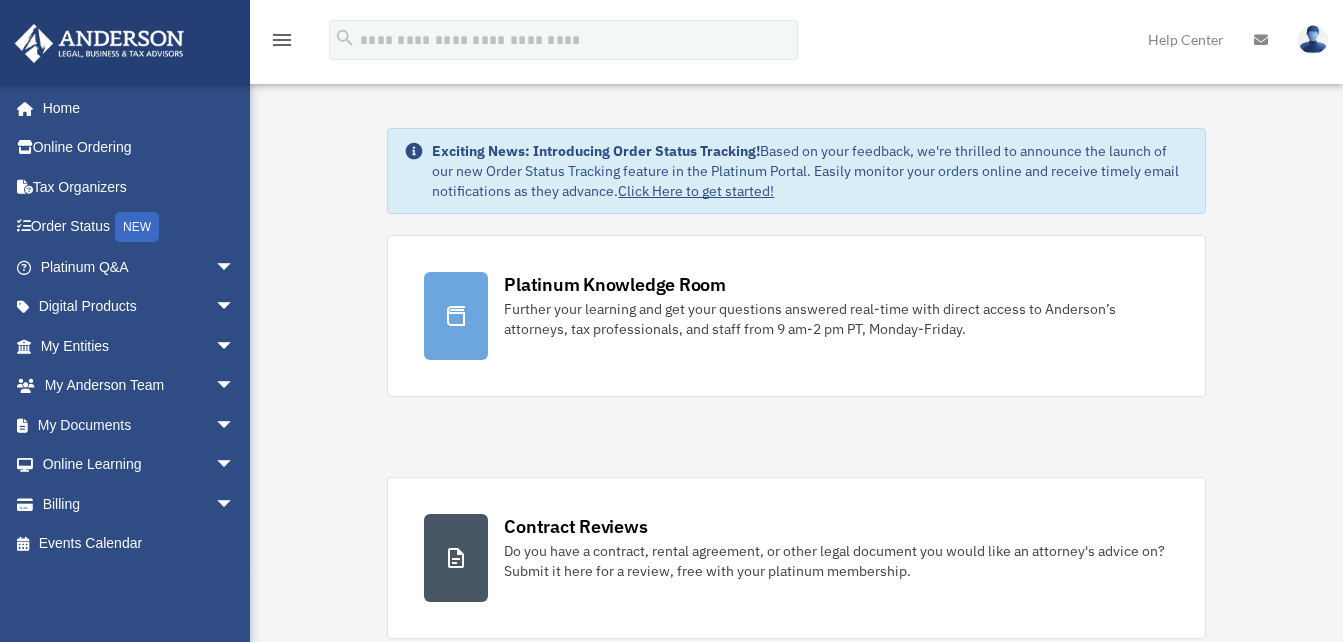 scroll, scrollTop: 0, scrollLeft: 0, axis: both 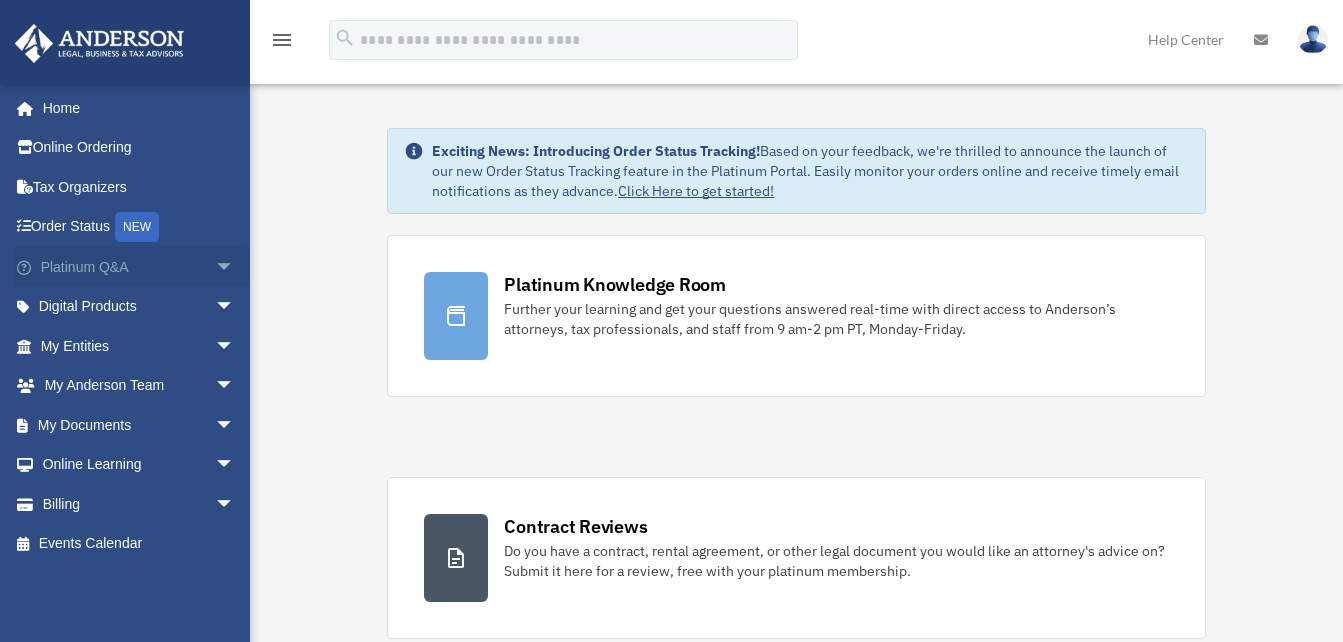 click on "arrow_drop_down" at bounding box center [235, 267] 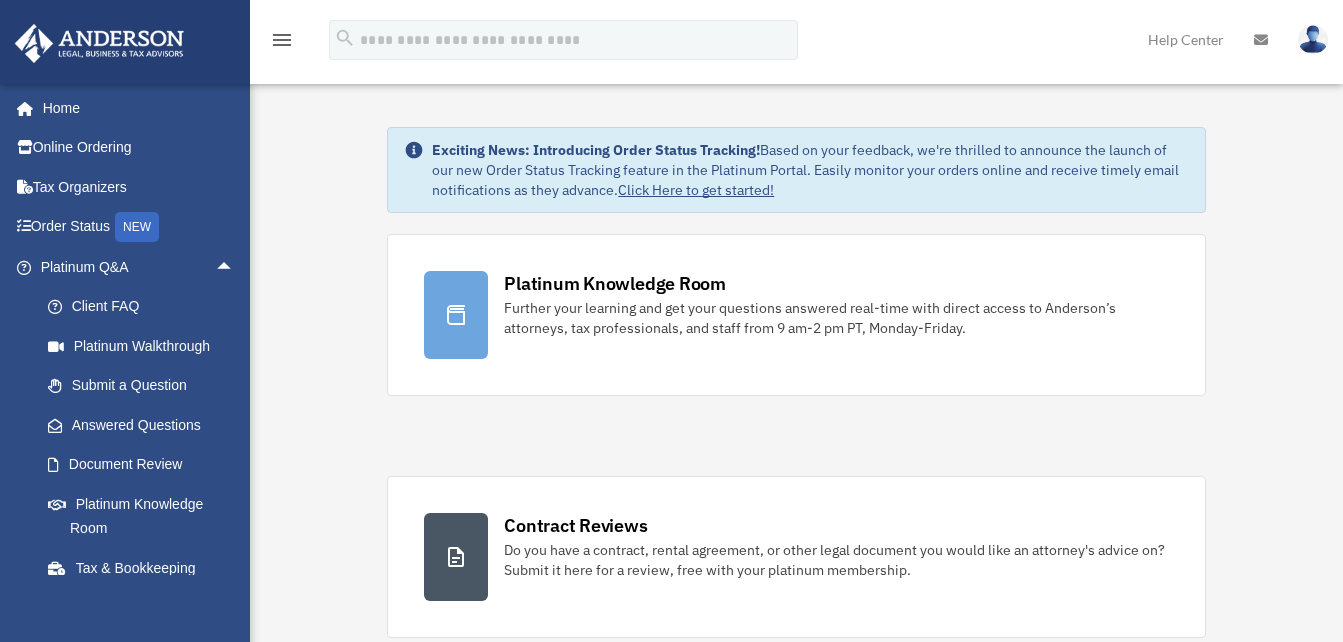 scroll, scrollTop: 0, scrollLeft: 0, axis: both 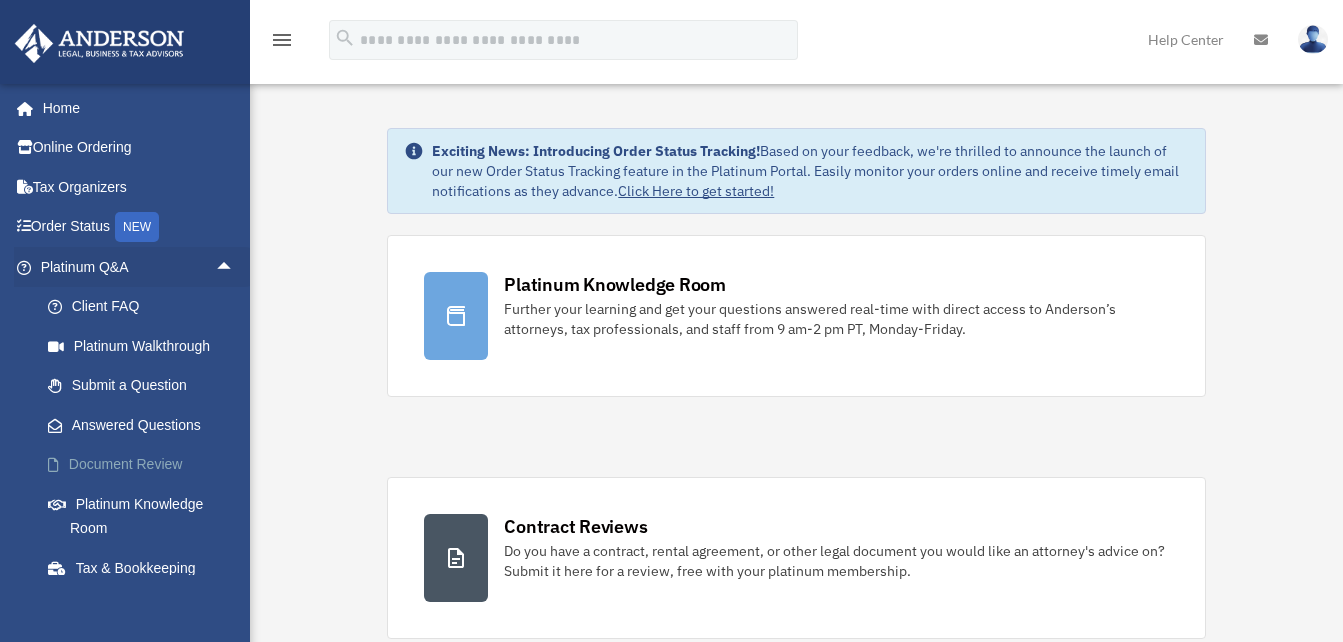 click on "Document Review" at bounding box center (146, 465) 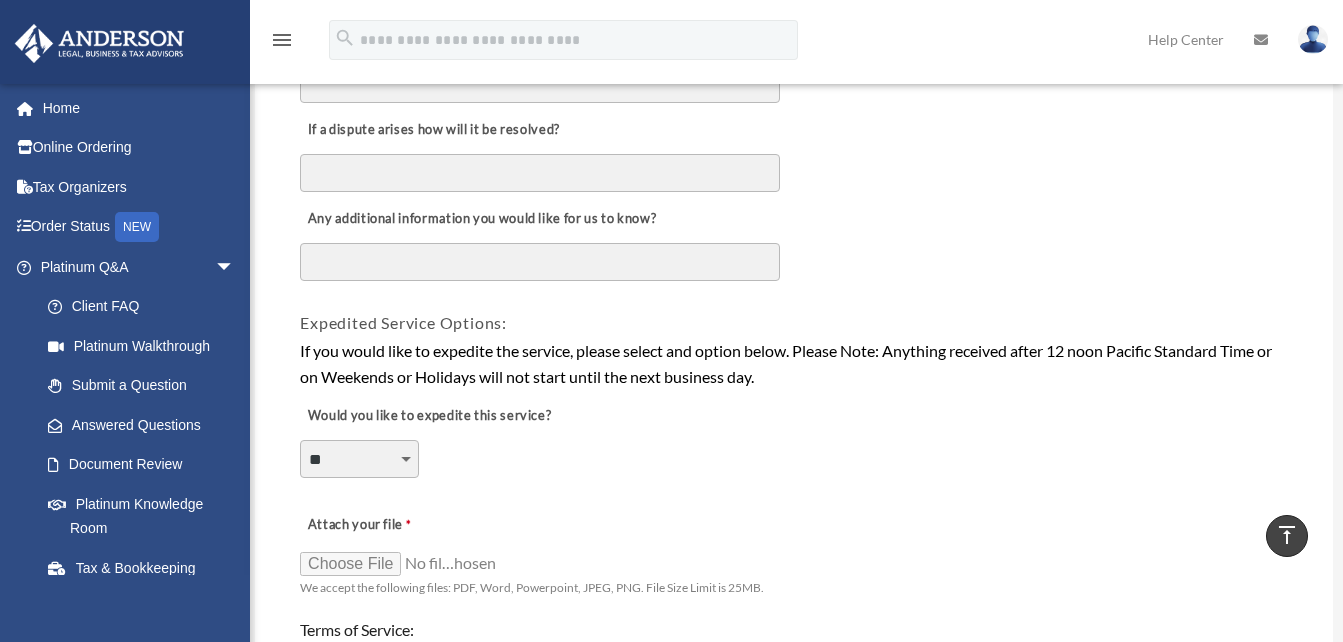 scroll, scrollTop: 1200, scrollLeft: 0, axis: vertical 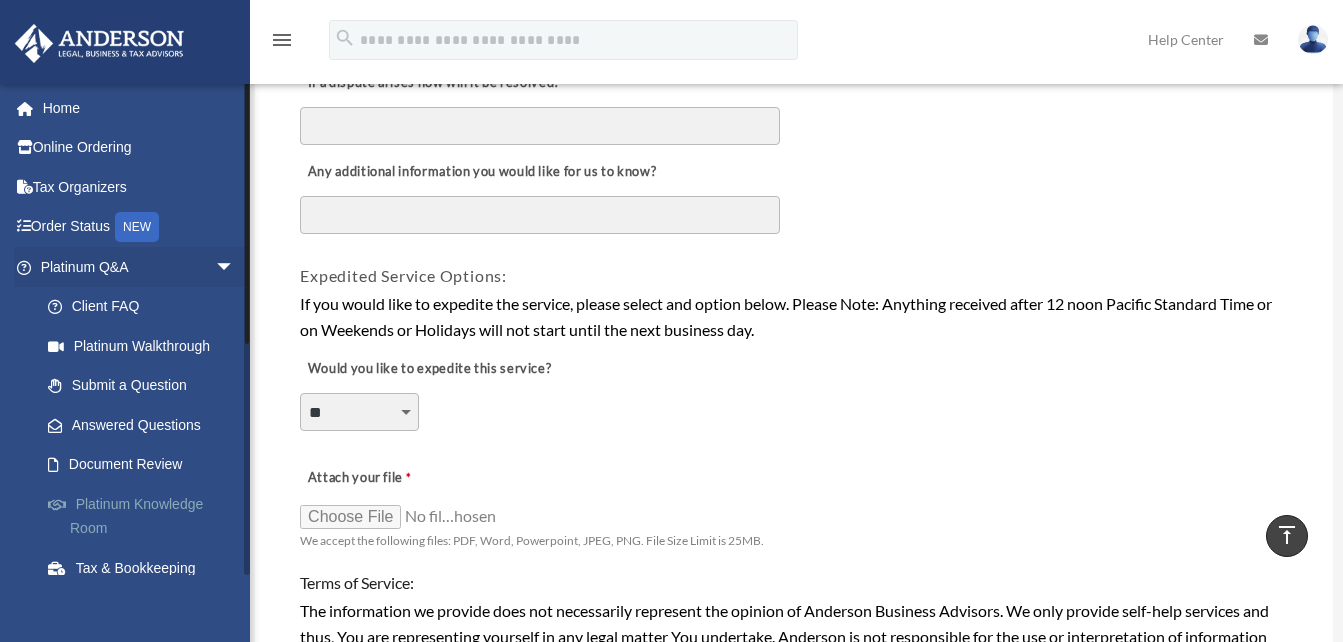 click on "Platinum Knowledge Room" at bounding box center (146, 516) 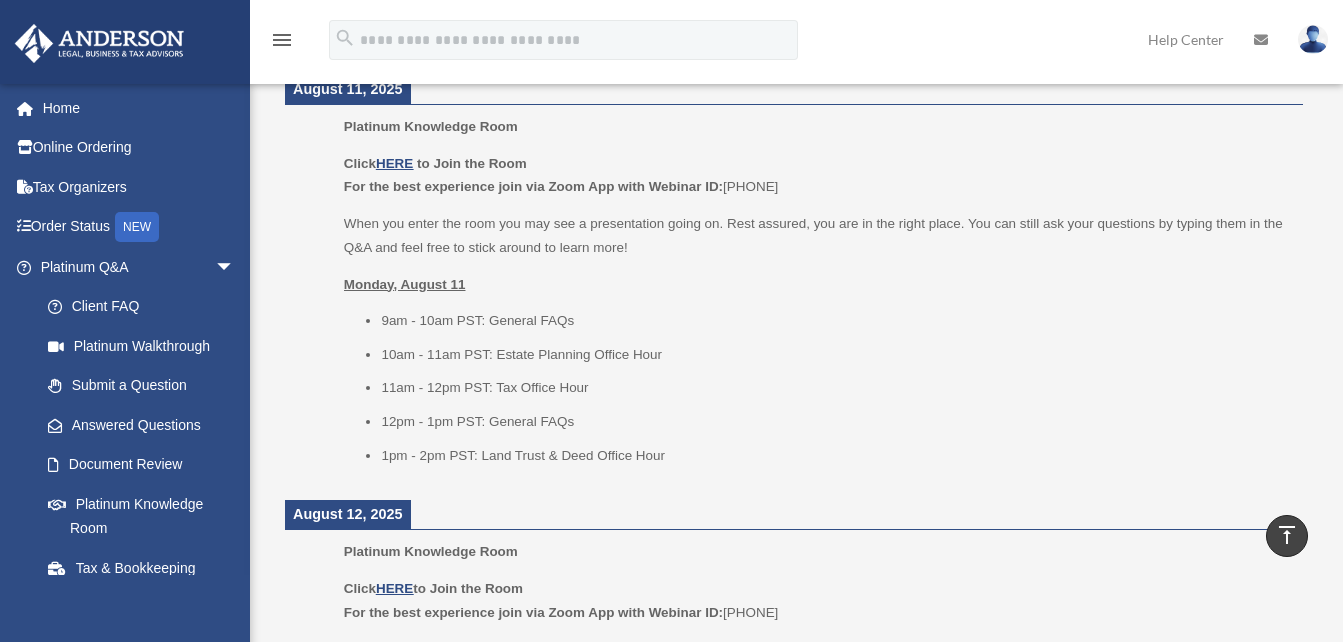 scroll, scrollTop: 1733, scrollLeft: 0, axis: vertical 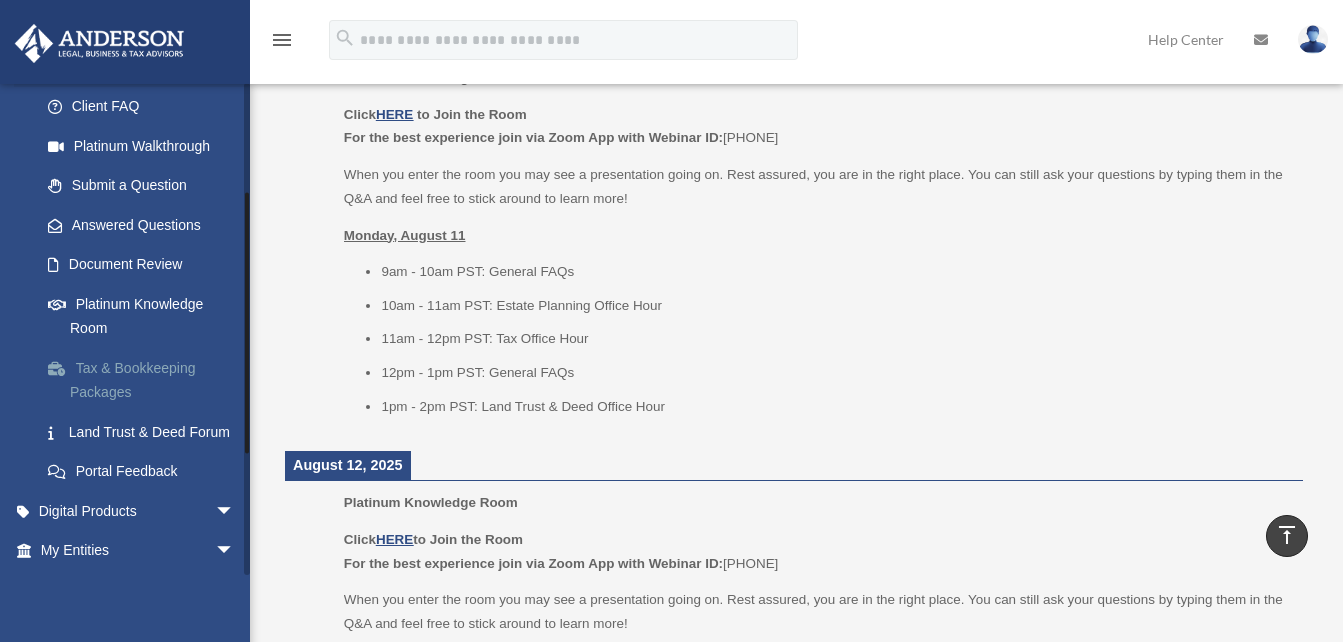 click on "Tax & Bookkeeping Packages" at bounding box center [146, 380] 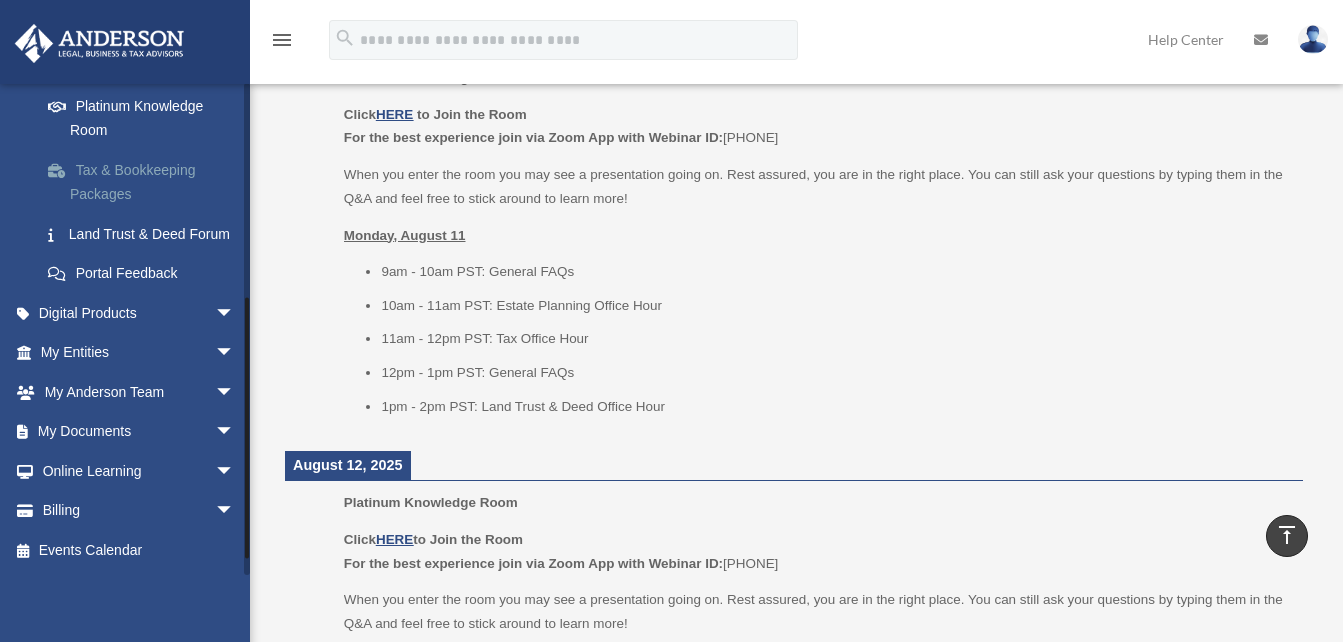 scroll, scrollTop: 400, scrollLeft: 0, axis: vertical 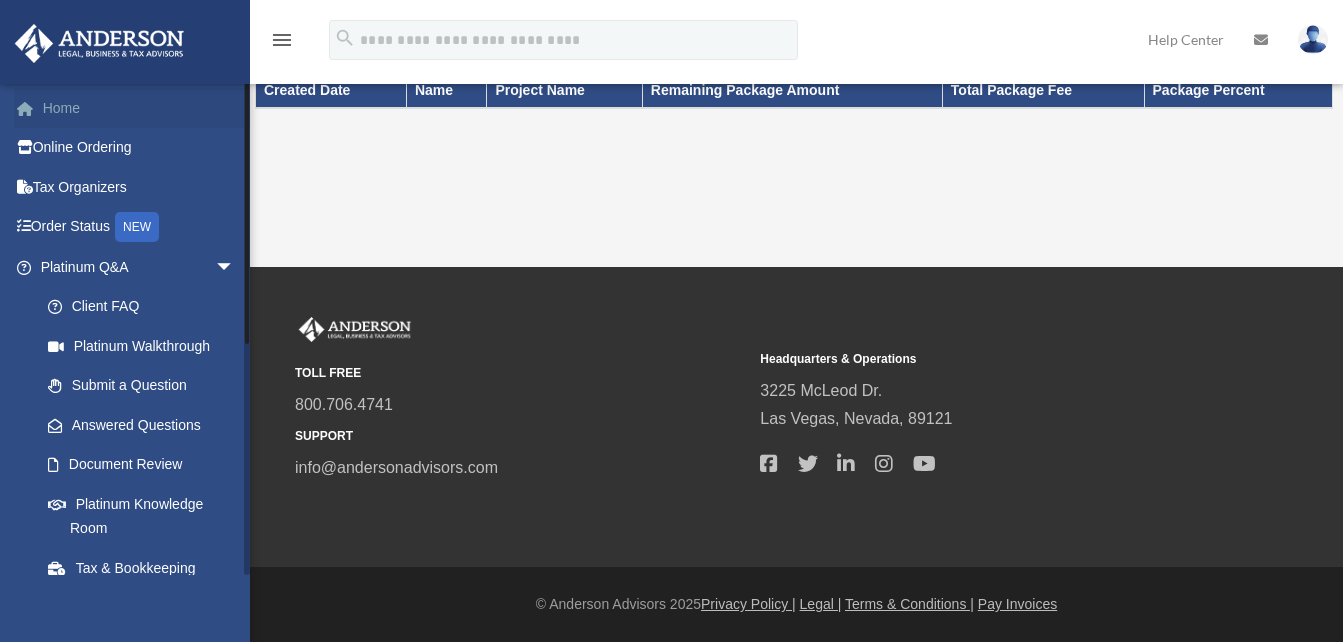 click on "Home" at bounding box center (139, 108) 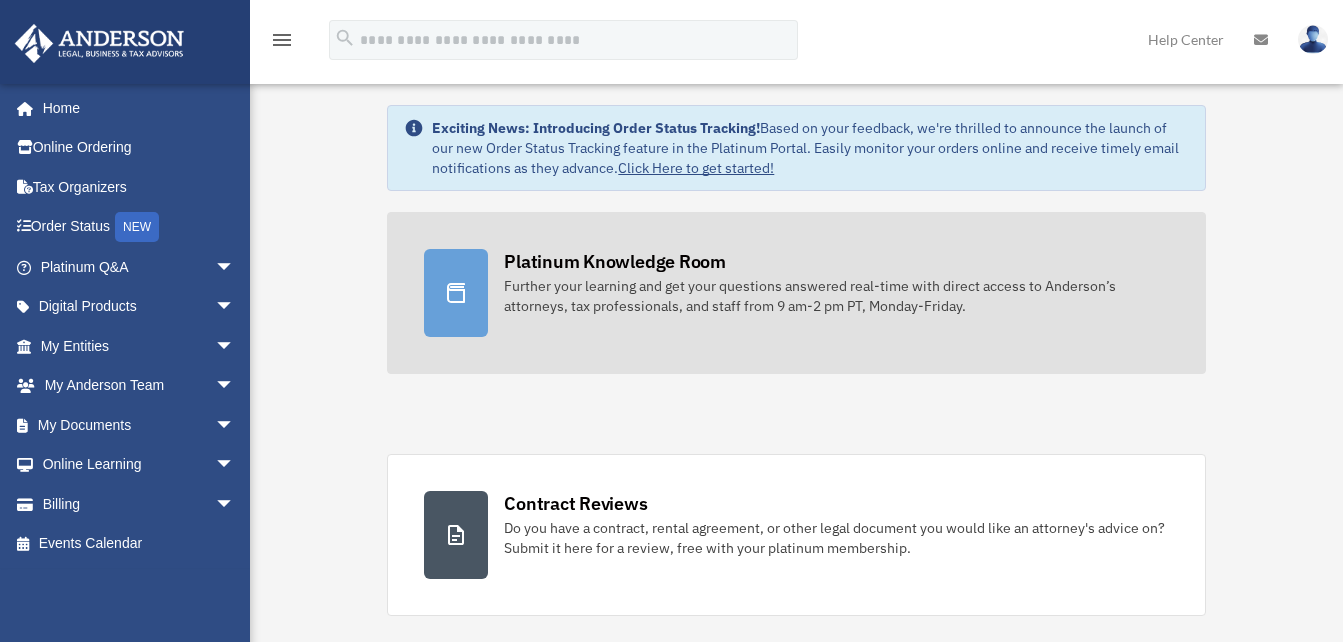 scroll, scrollTop: 0, scrollLeft: 0, axis: both 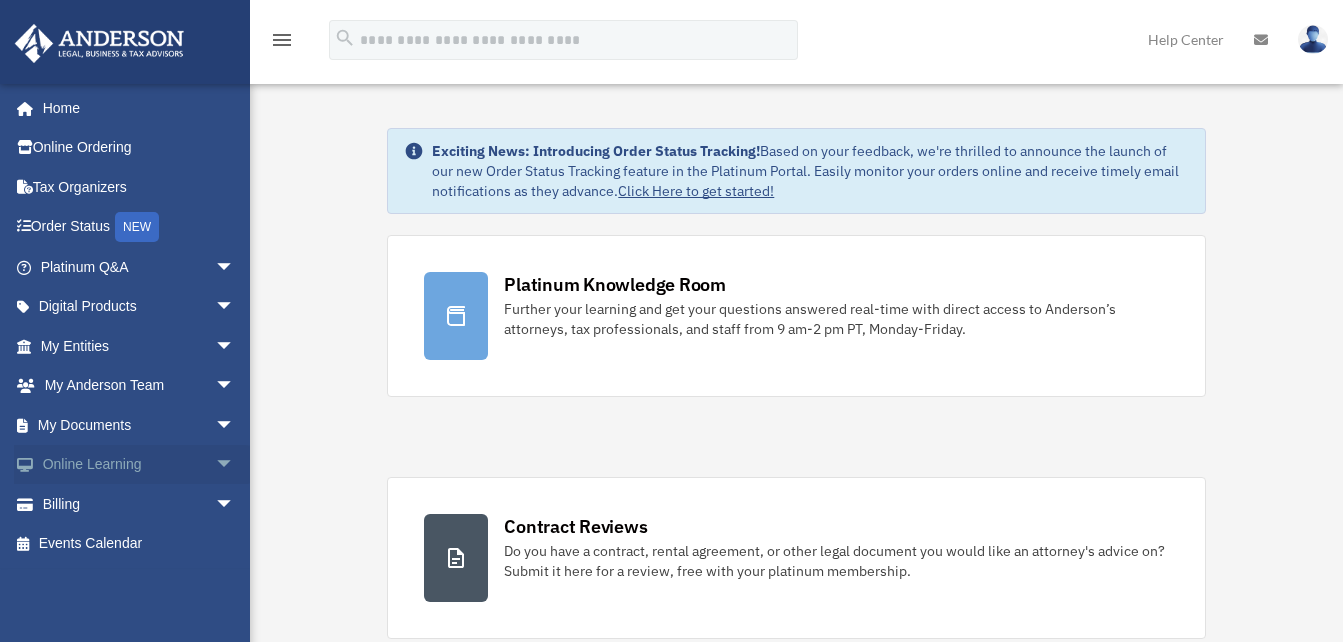 click on "arrow_drop_down" at bounding box center [235, 465] 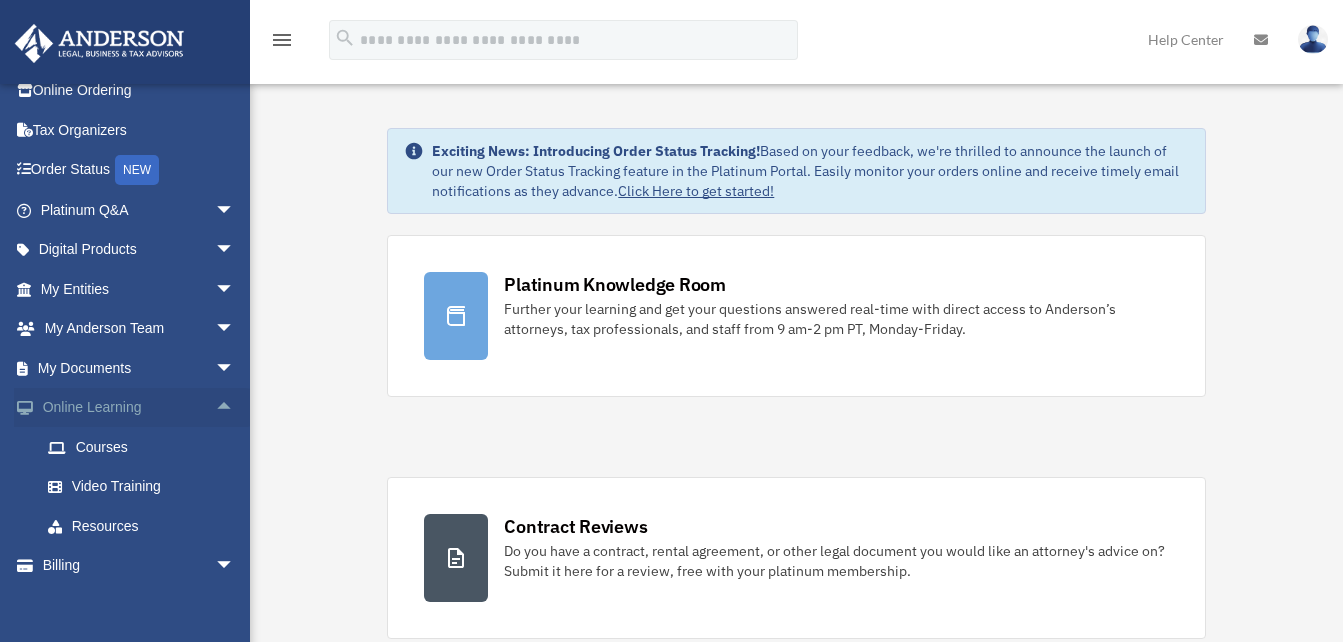 scroll, scrollTop: 0, scrollLeft: 0, axis: both 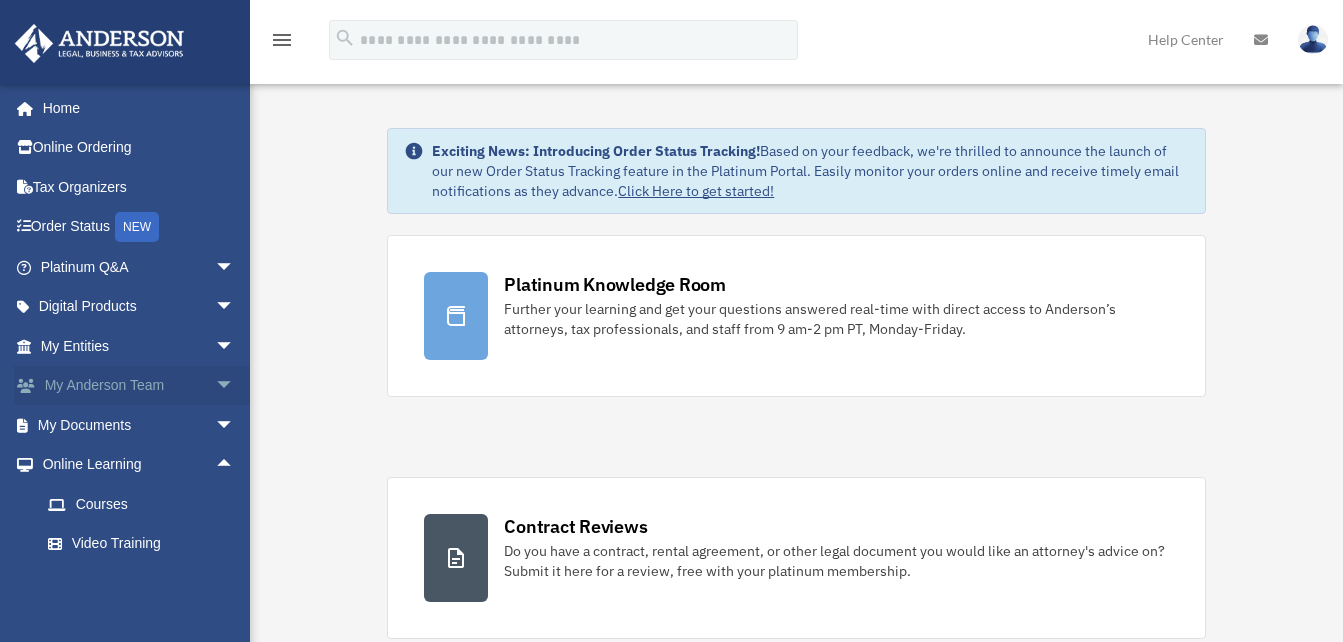 click on "arrow_drop_down" at bounding box center [235, 386] 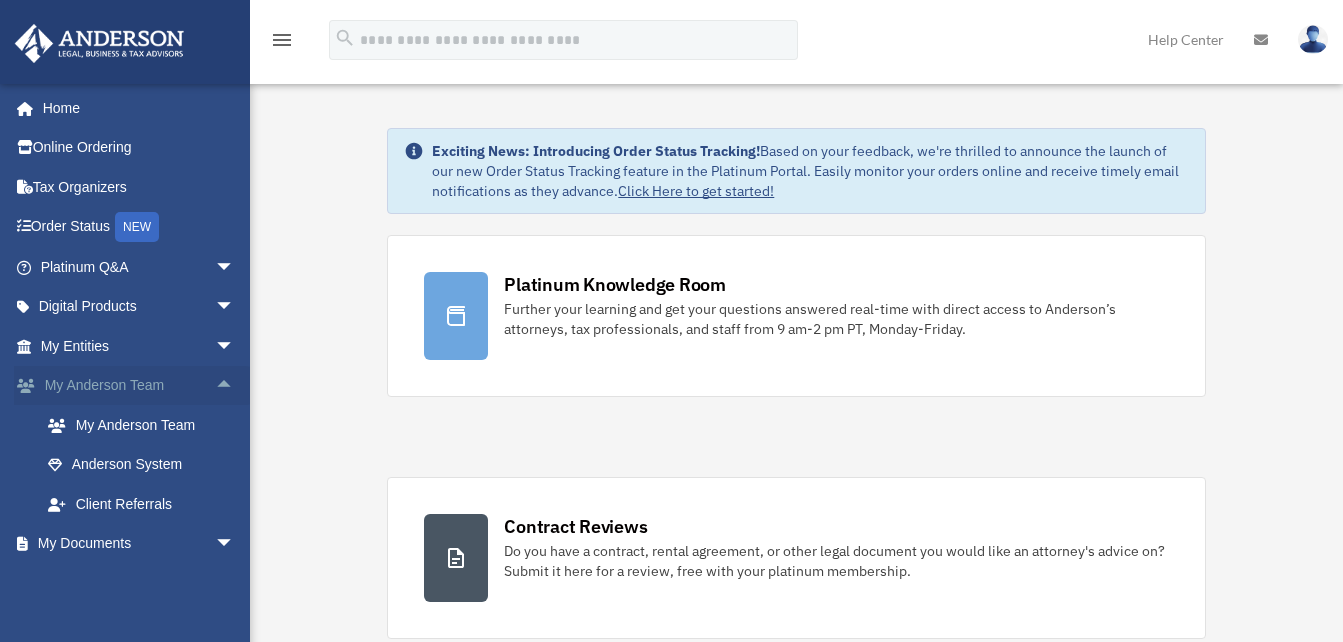 click on "arrow_drop_up" at bounding box center (235, 386) 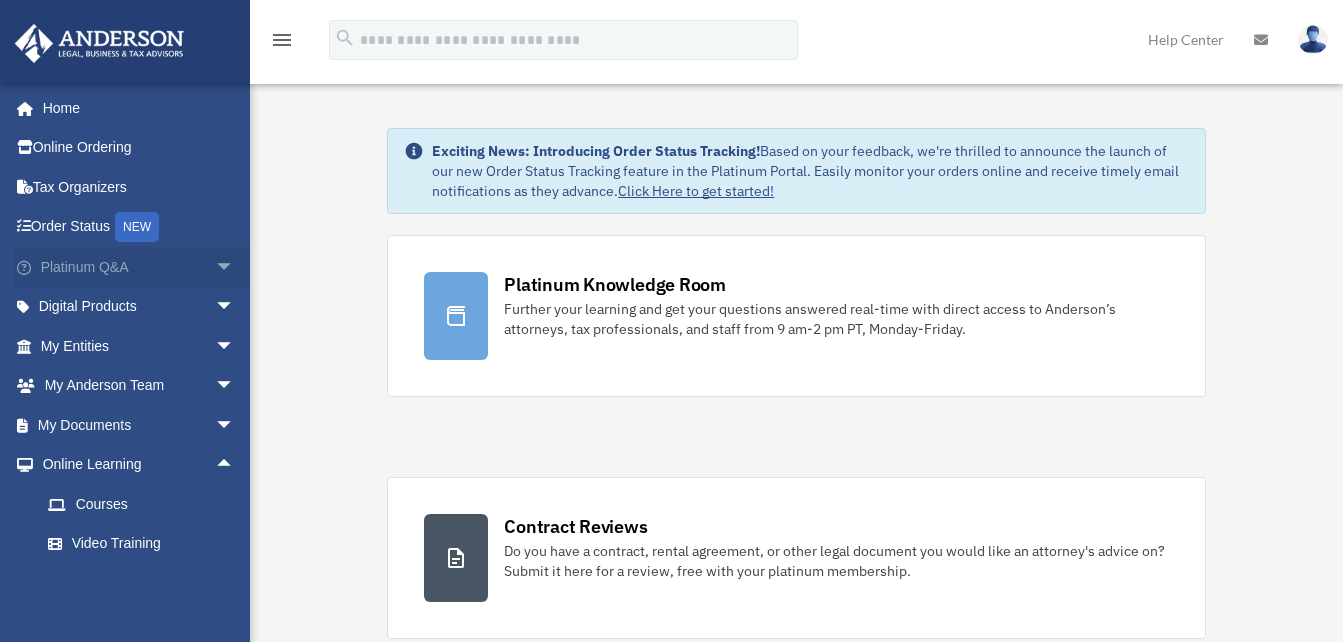 click on "arrow_drop_down" at bounding box center (235, 267) 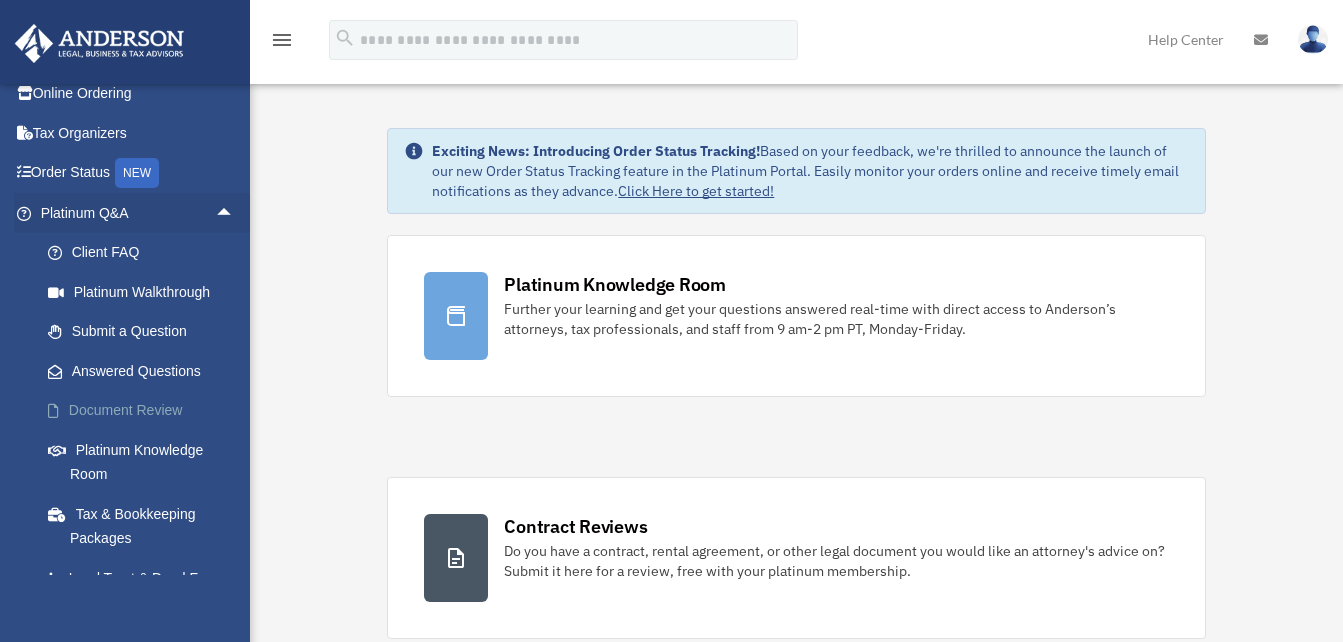 scroll, scrollTop: 0, scrollLeft: 0, axis: both 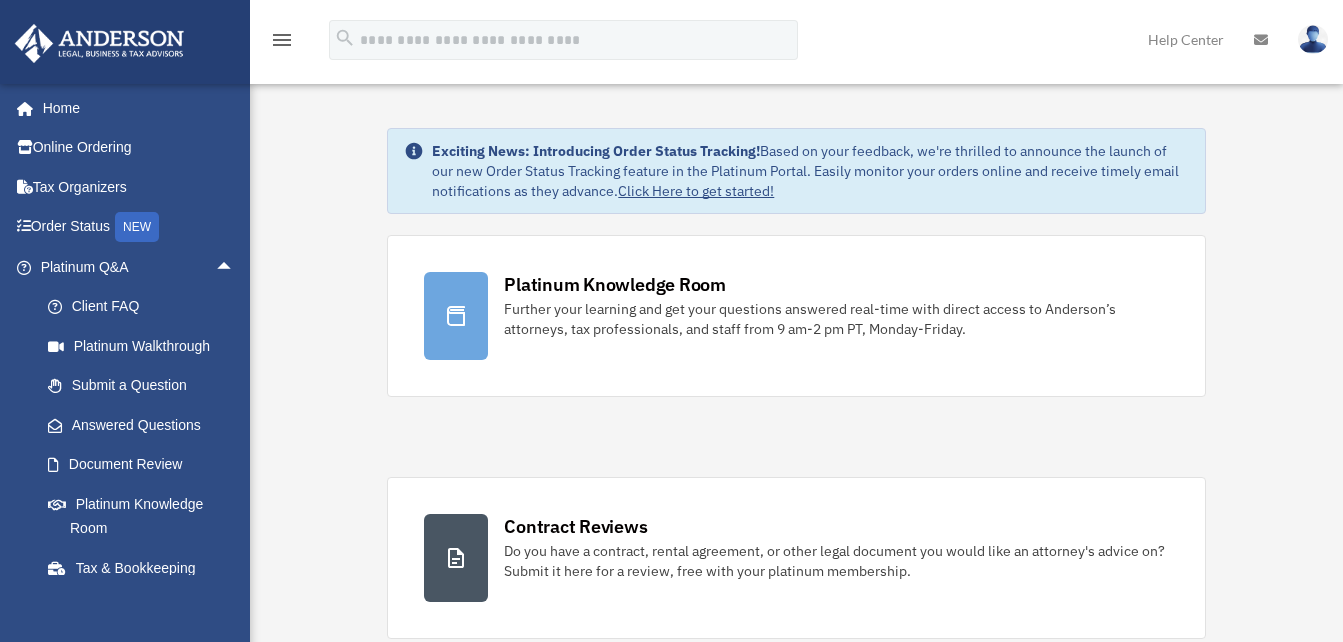 click at bounding box center [99, 43] 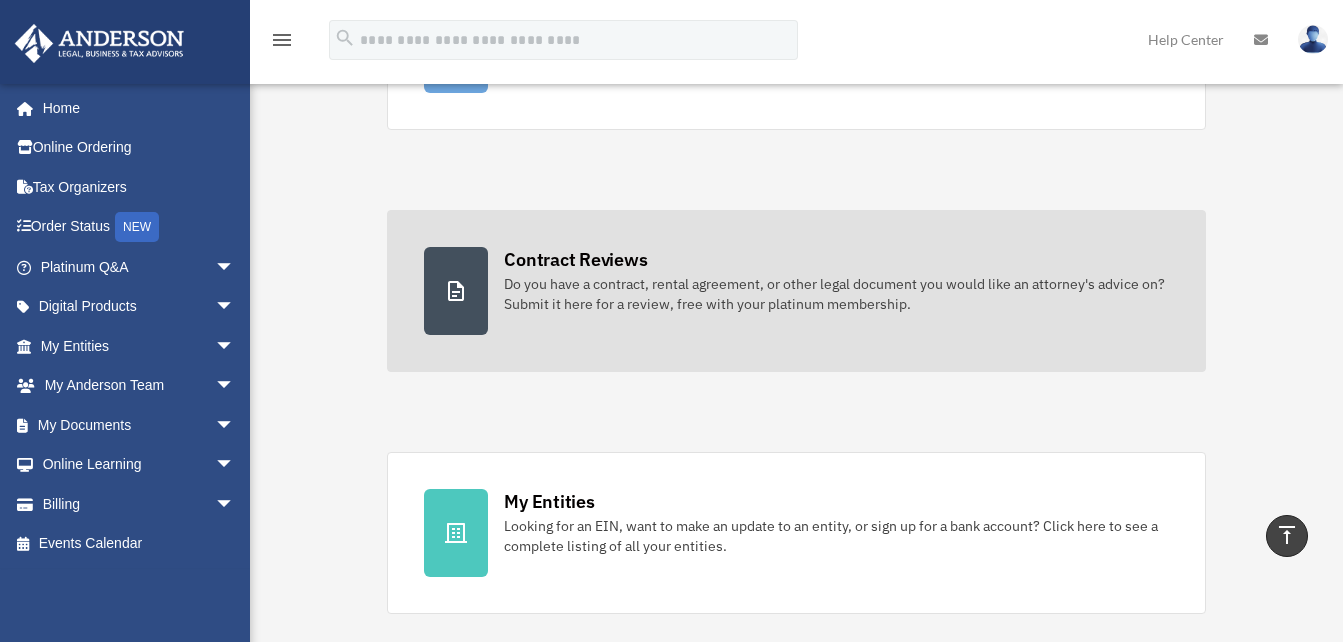 scroll, scrollTop: 0, scrollLeft: 0, axis: both 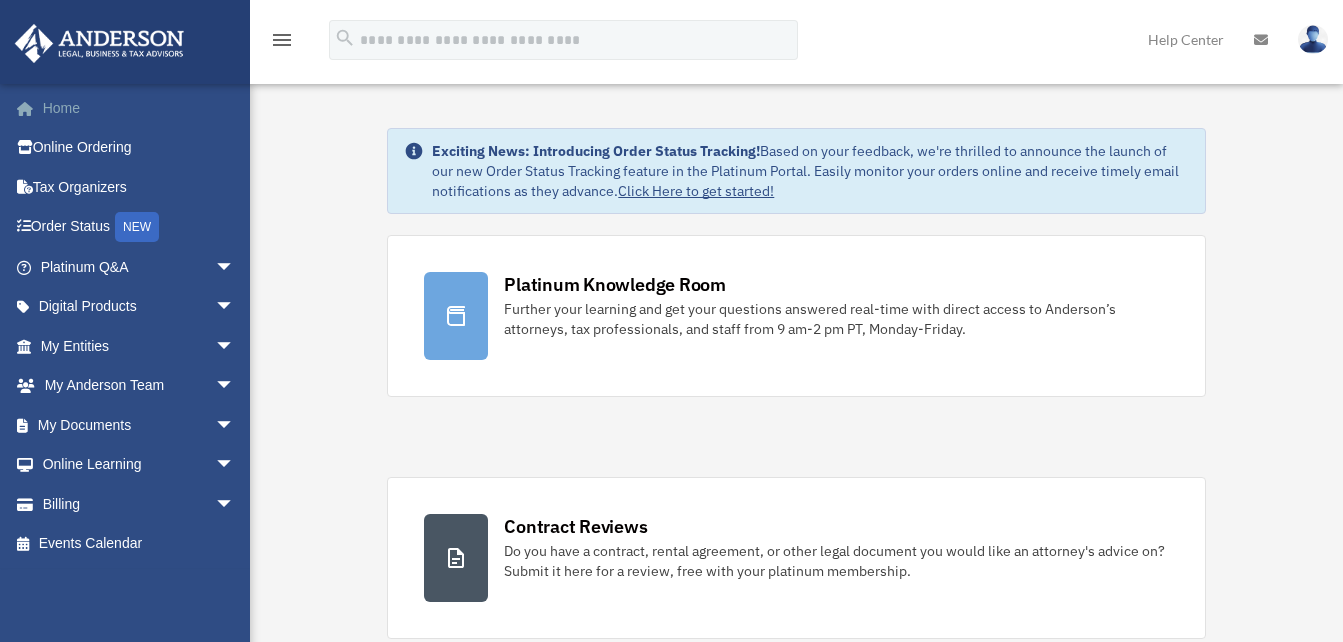 click on "Home" at bounding box center [139, 108] 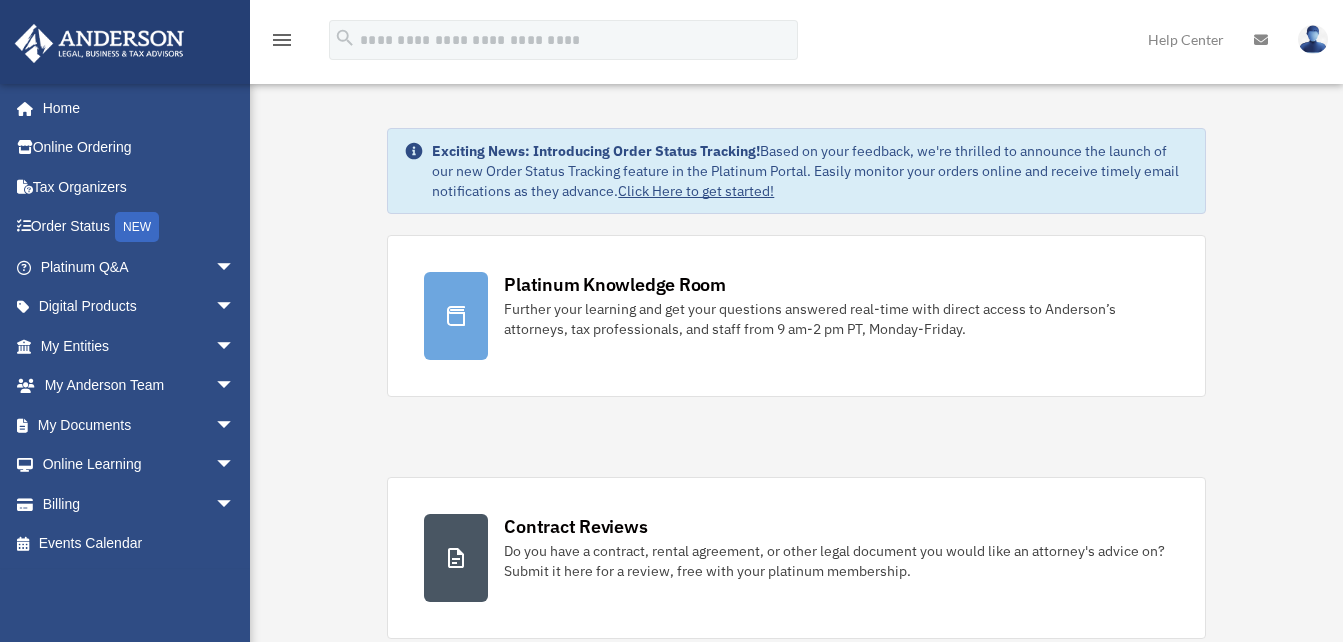 scroll, scrollTop: 0, scrollLeft: 0, axis: both 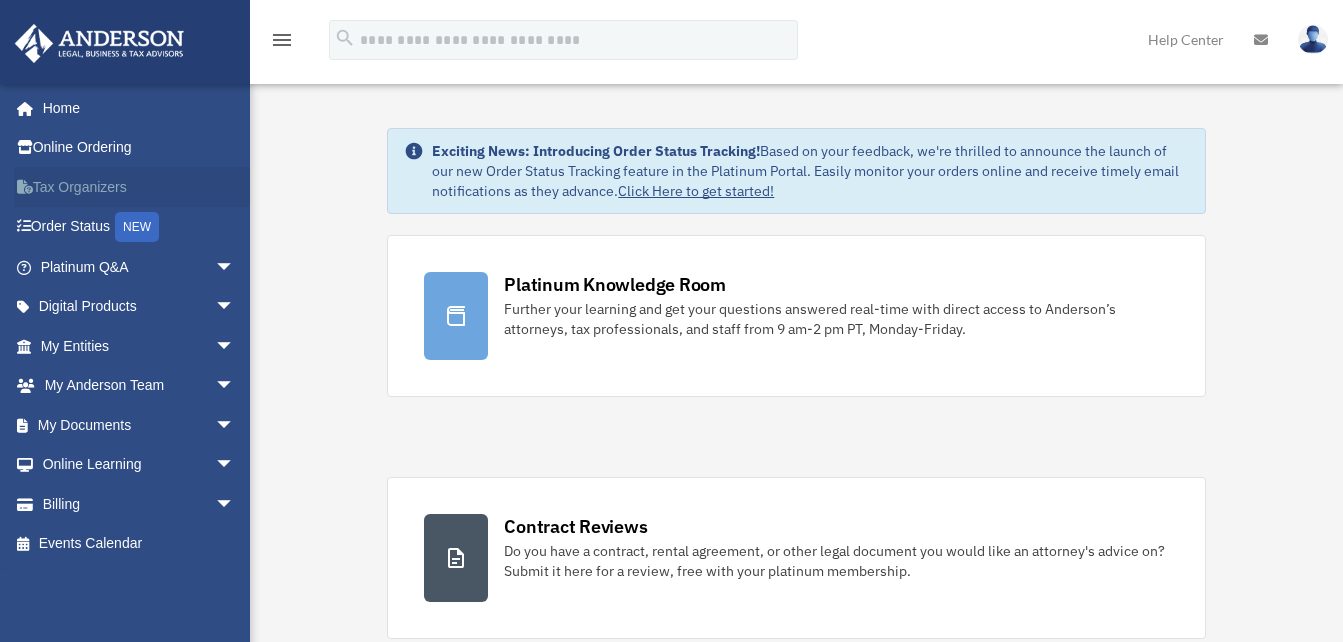 click on "Tax Organizers" at bounding box center (139, 187) 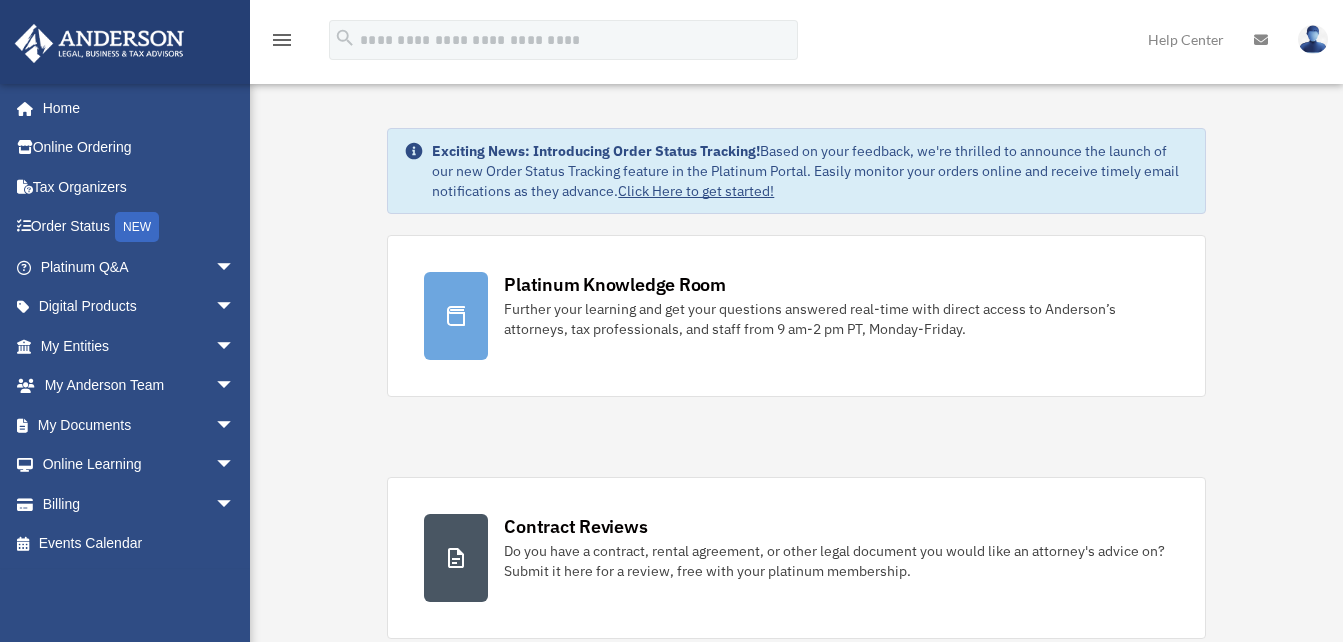 scroll, scrollTop: 0, scrollLeft: 0, axis: both 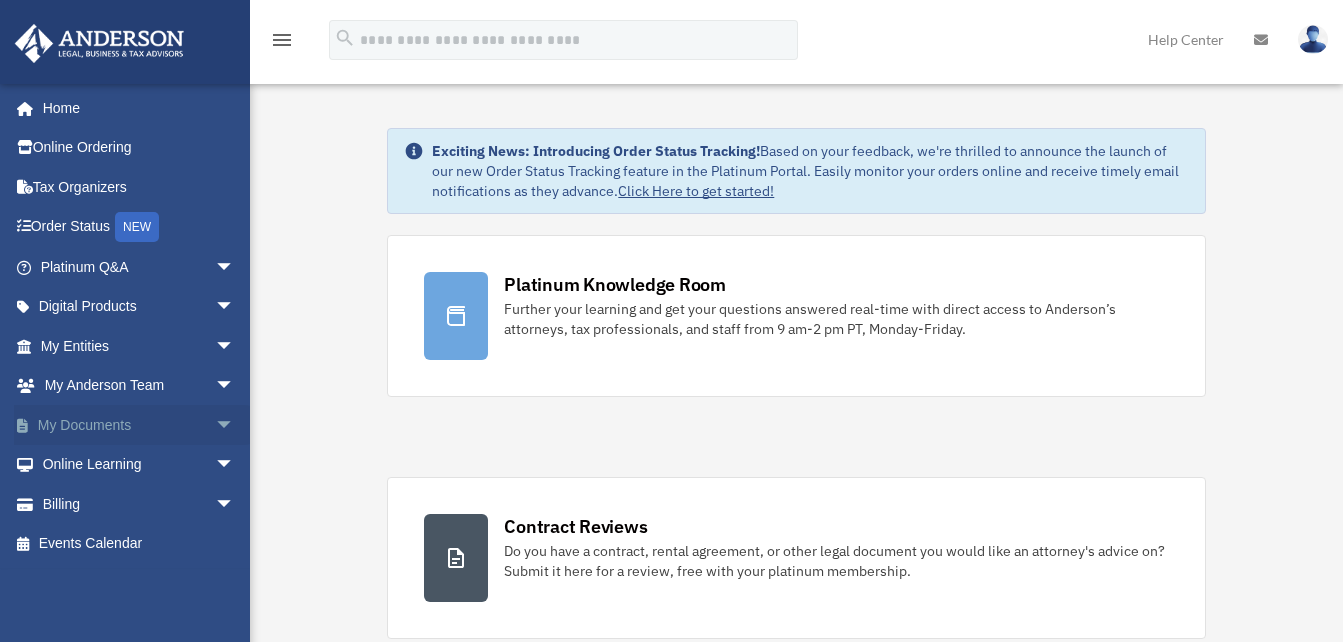 click on "arrow_drop_down" at bounding box center [235, 425] 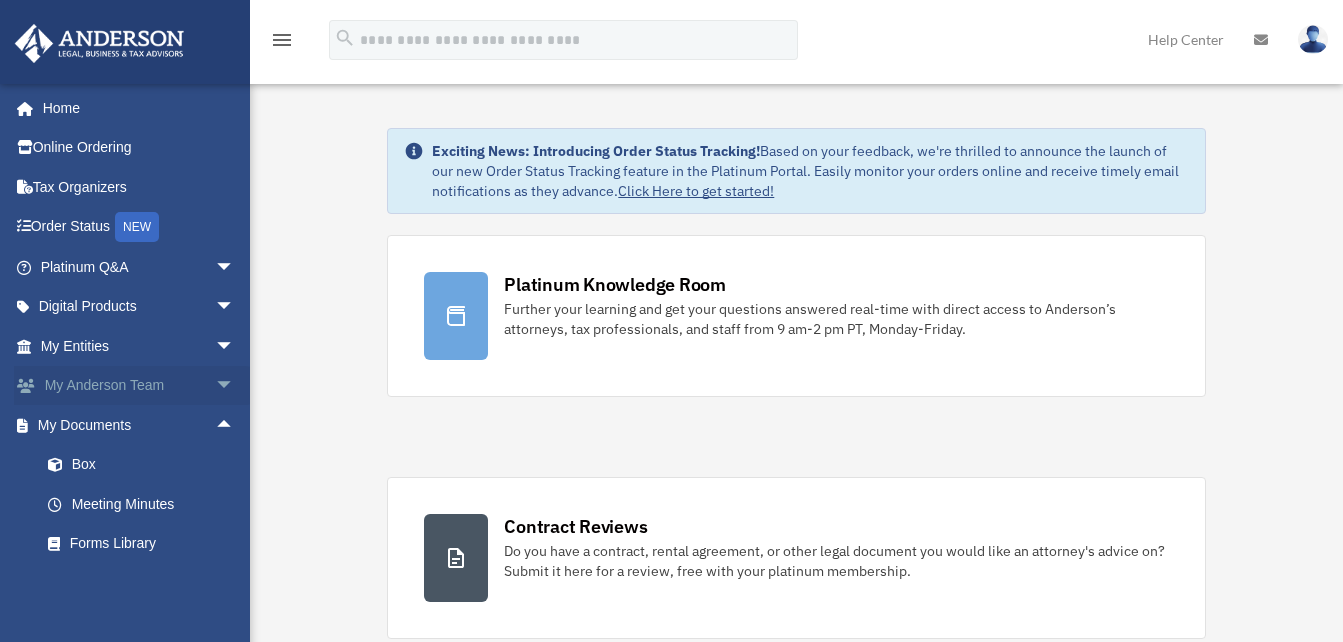 click on "arrow_drop_down" at bounding box center [235, 386] 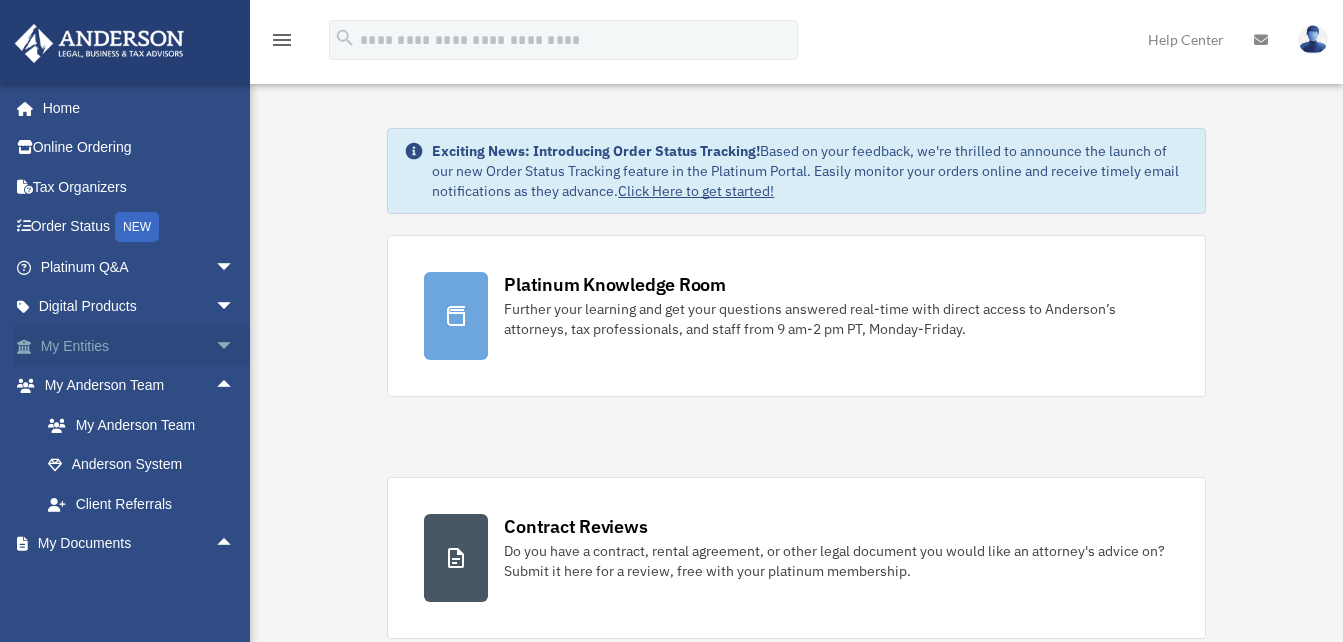 click on "arrow_drop_down" at bounding box center (235, 346) 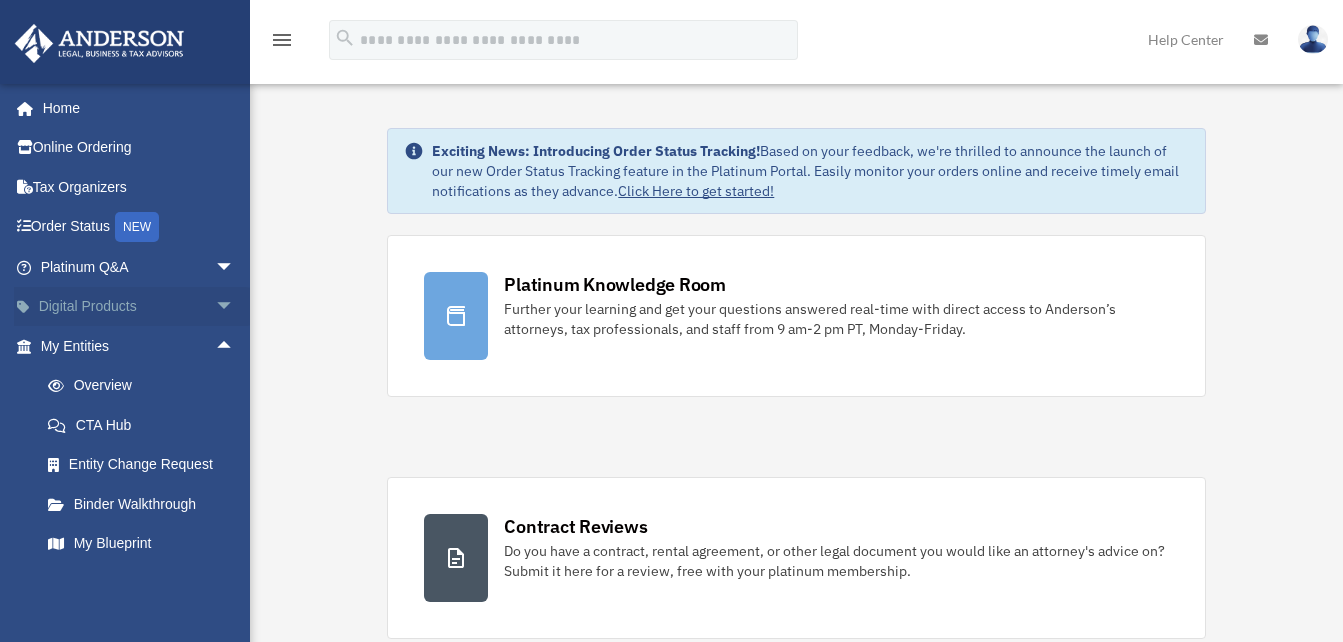 click on "arrow_drop_down" at bounding box center [235, 307] 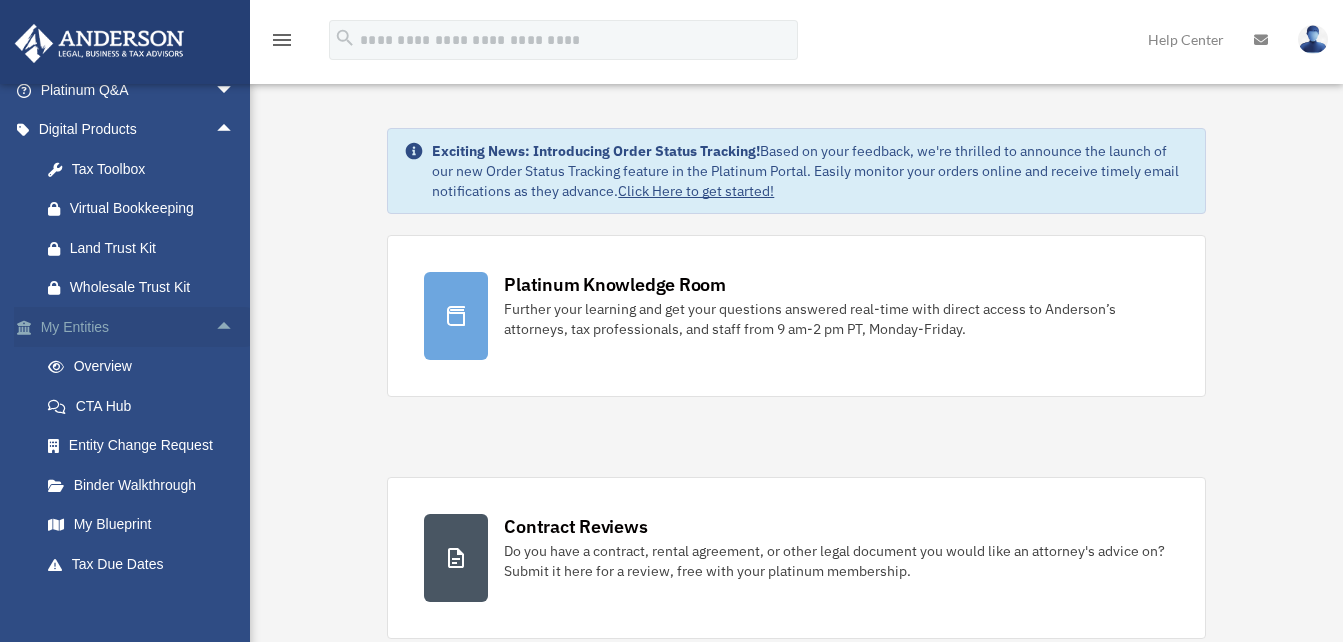 scroll, scrollTop: 200, scrollLeft: 0, axis: vertical 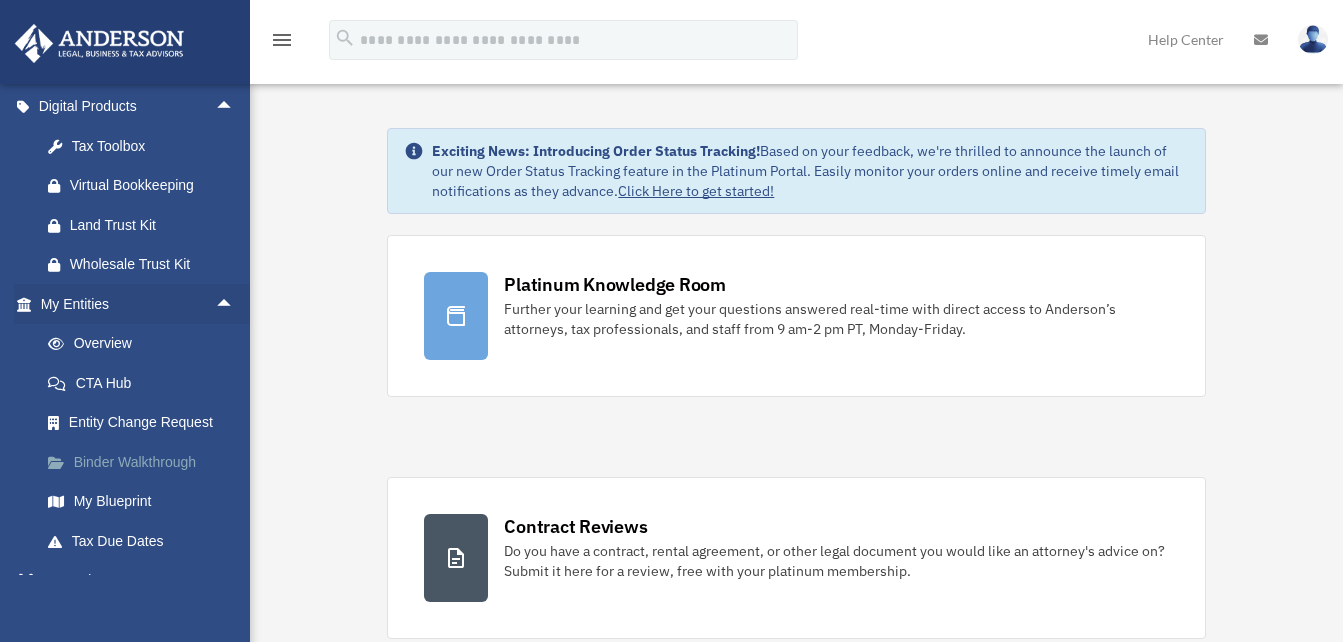 click on "Binder Walkthrough" at bounding box center [146, 462] 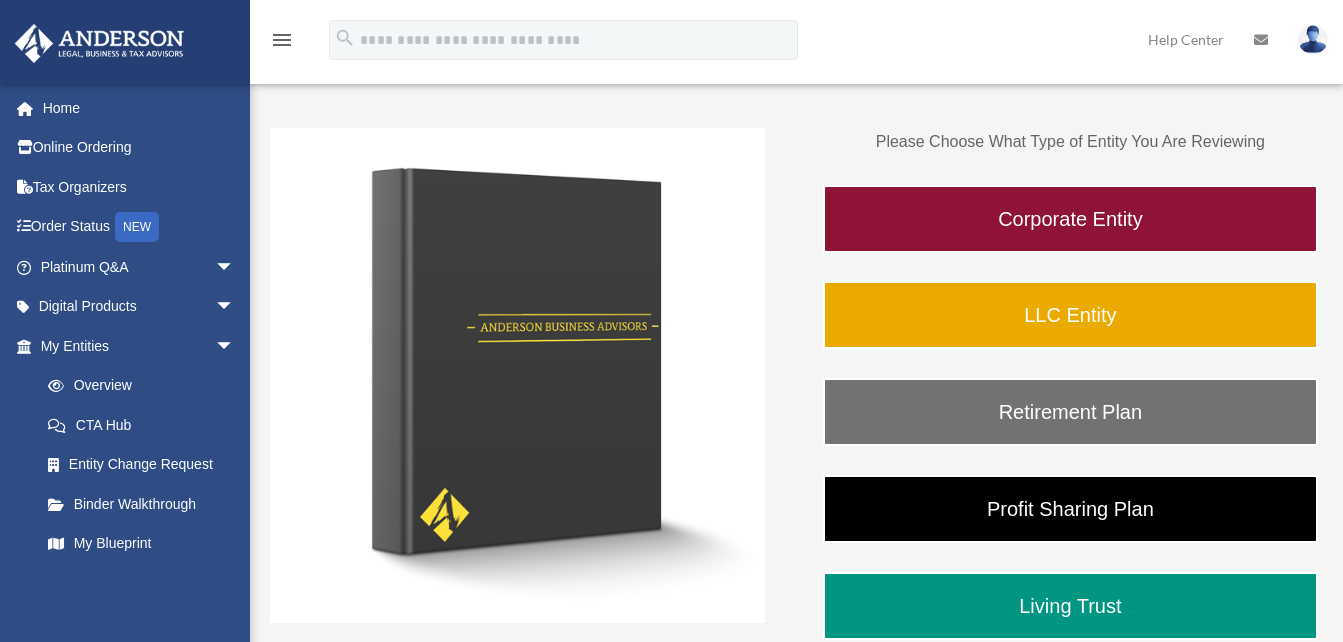 scroll, scrollTop: 267, scrollLeft: 0, axis: vertical 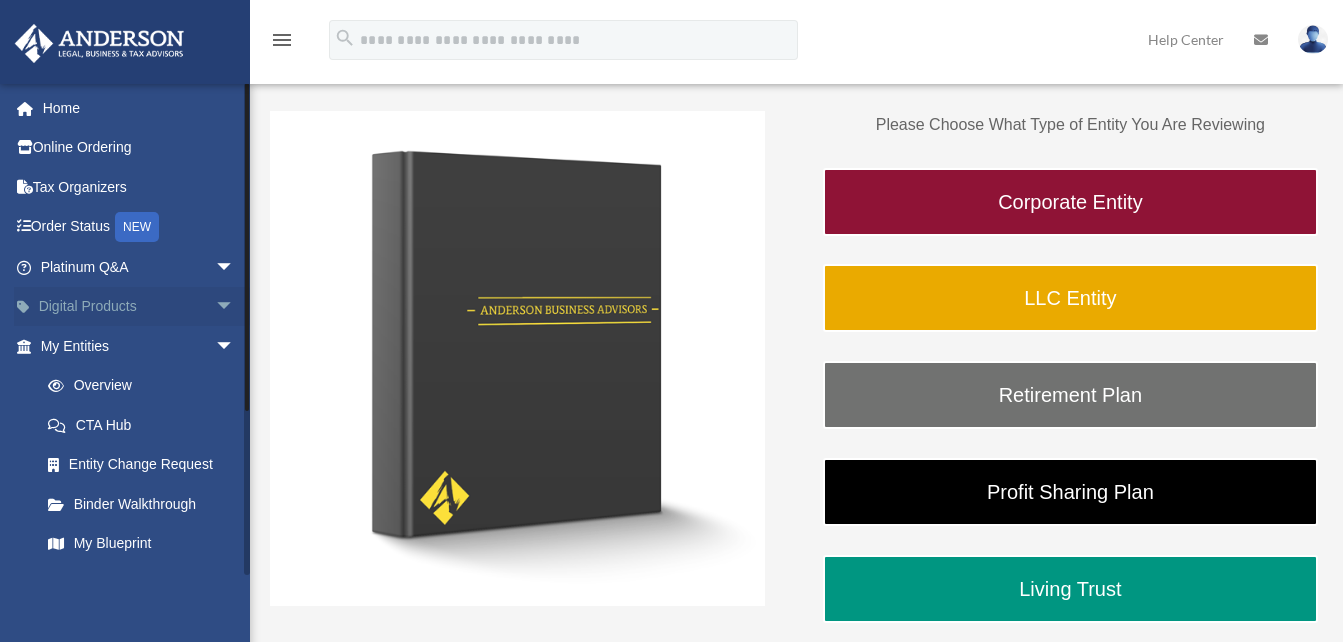 click on "arrow_drop_down" at bounding box center [235, 307] 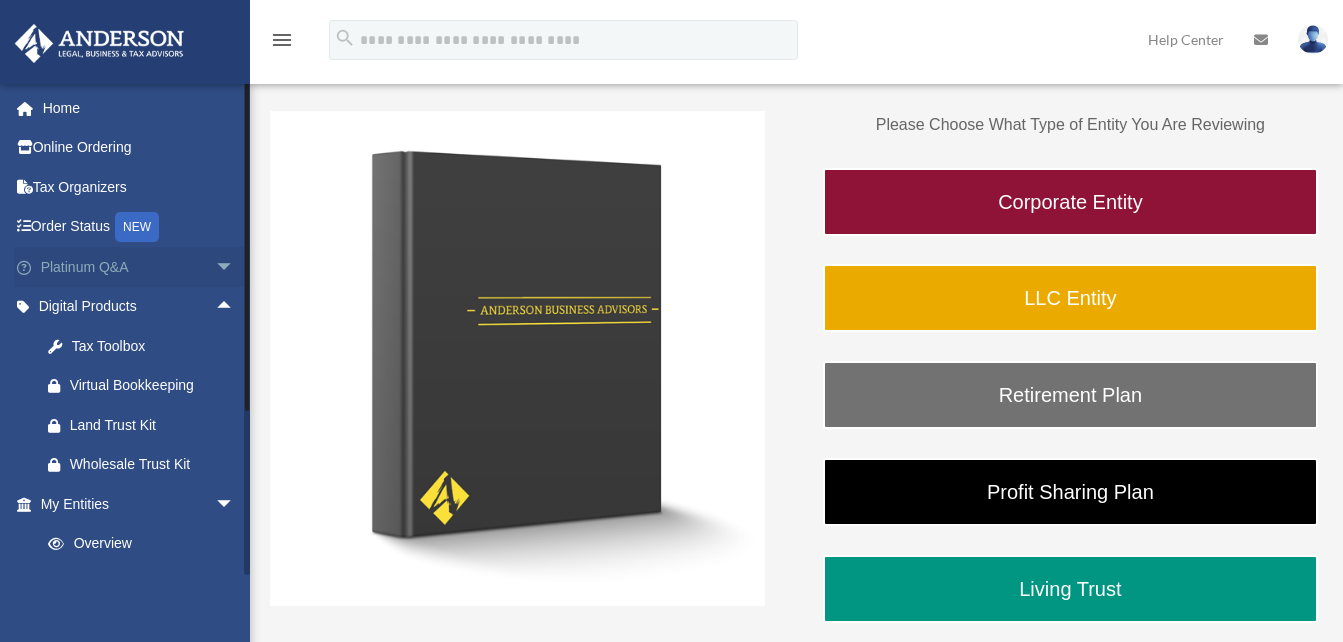 click on "arrow_drop_down" at bounding box center (235, 267) 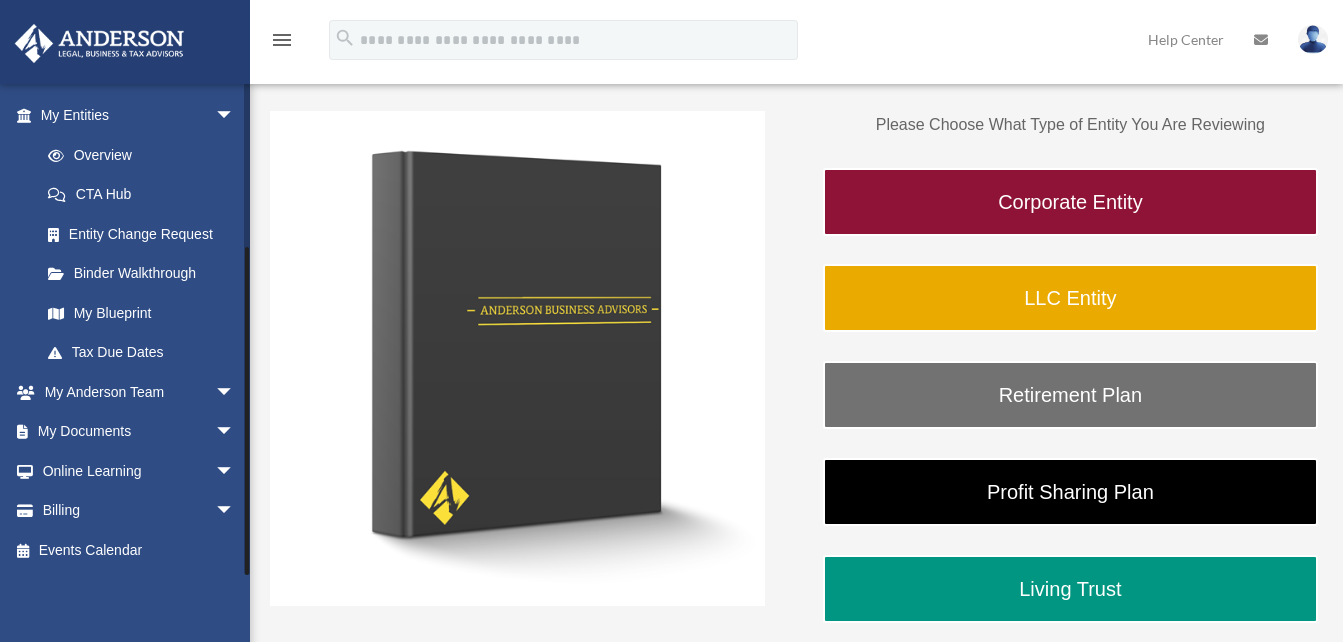 scroll, scrollTop: 817, scrollLeft: 0, axis: vertical 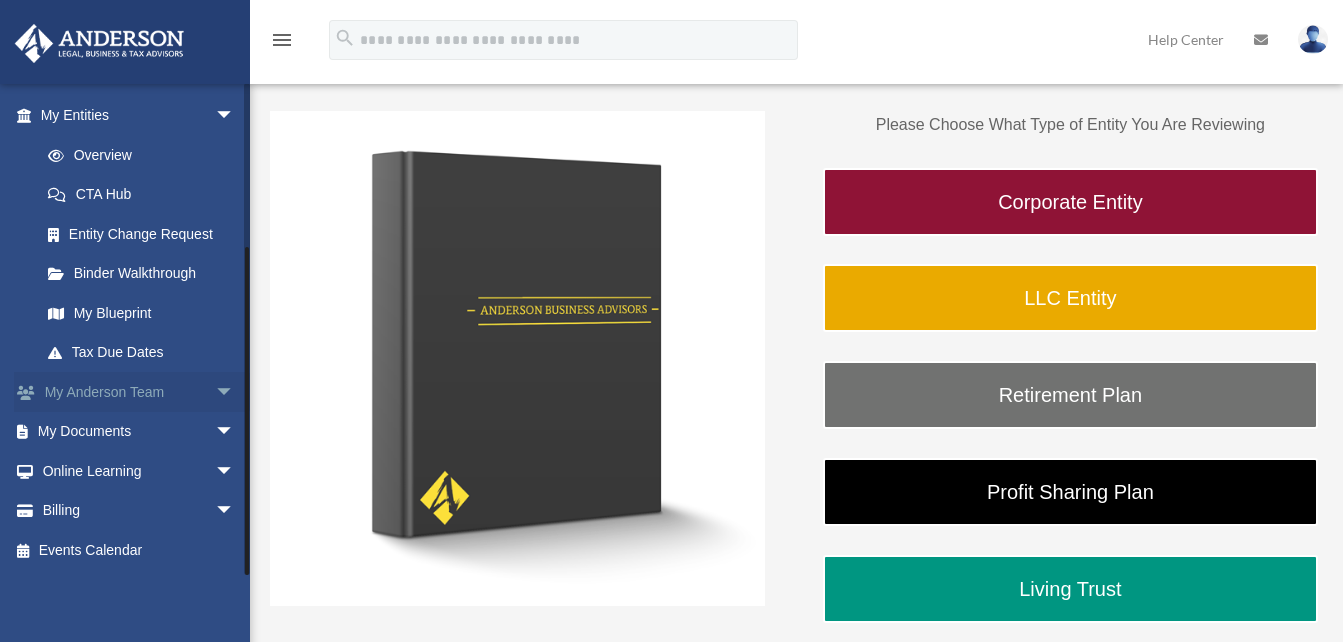 click on "arrow_drop_down" at bounding box center [235, 392] 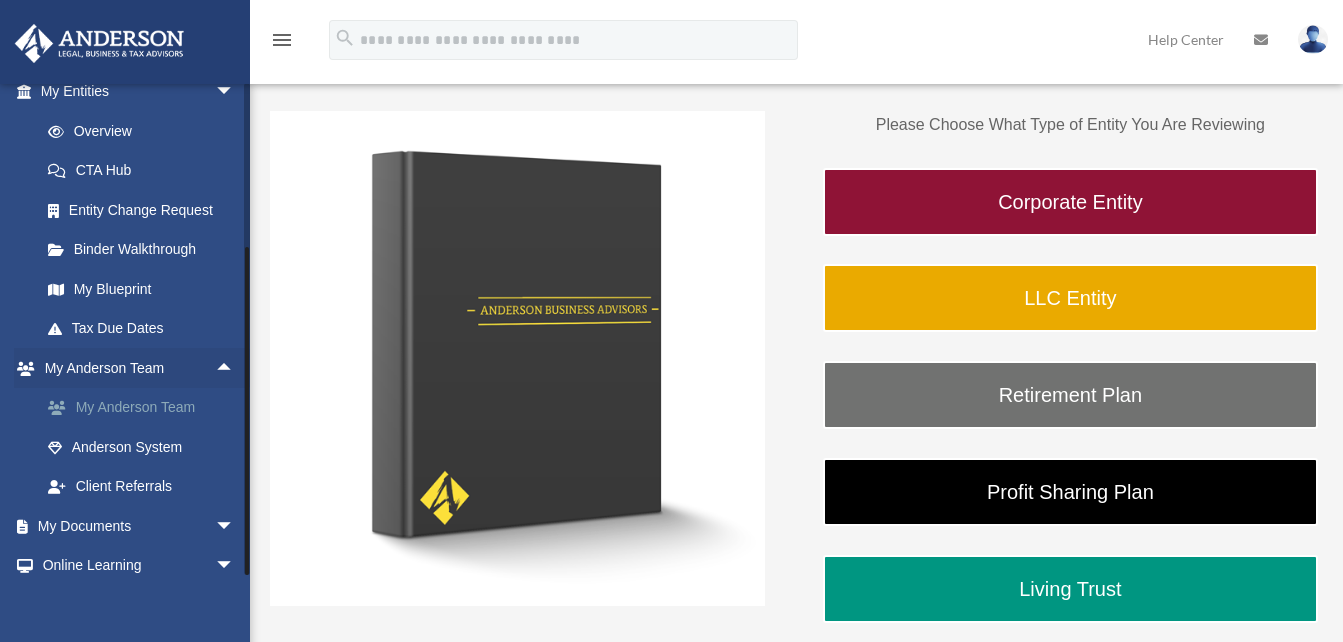 click on "My Anderson Team" at bounding box center (146, 408) 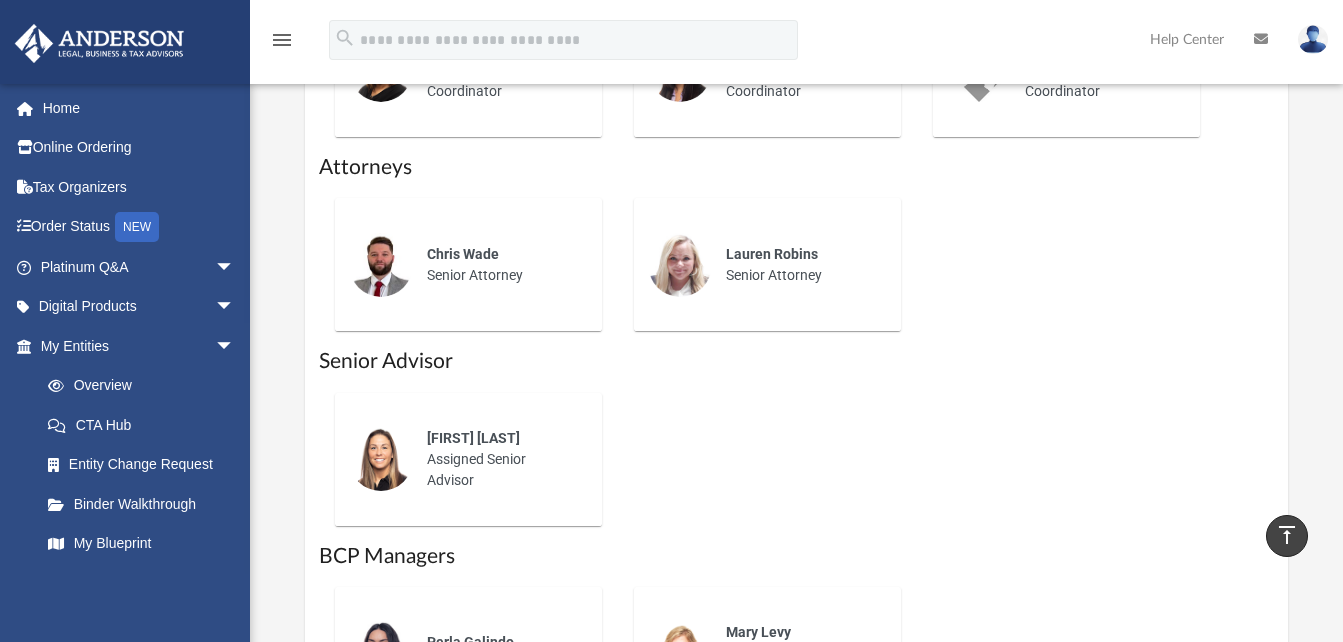 scroll, scrollTop: 1133, scrollLeft: 0, axis: vertical 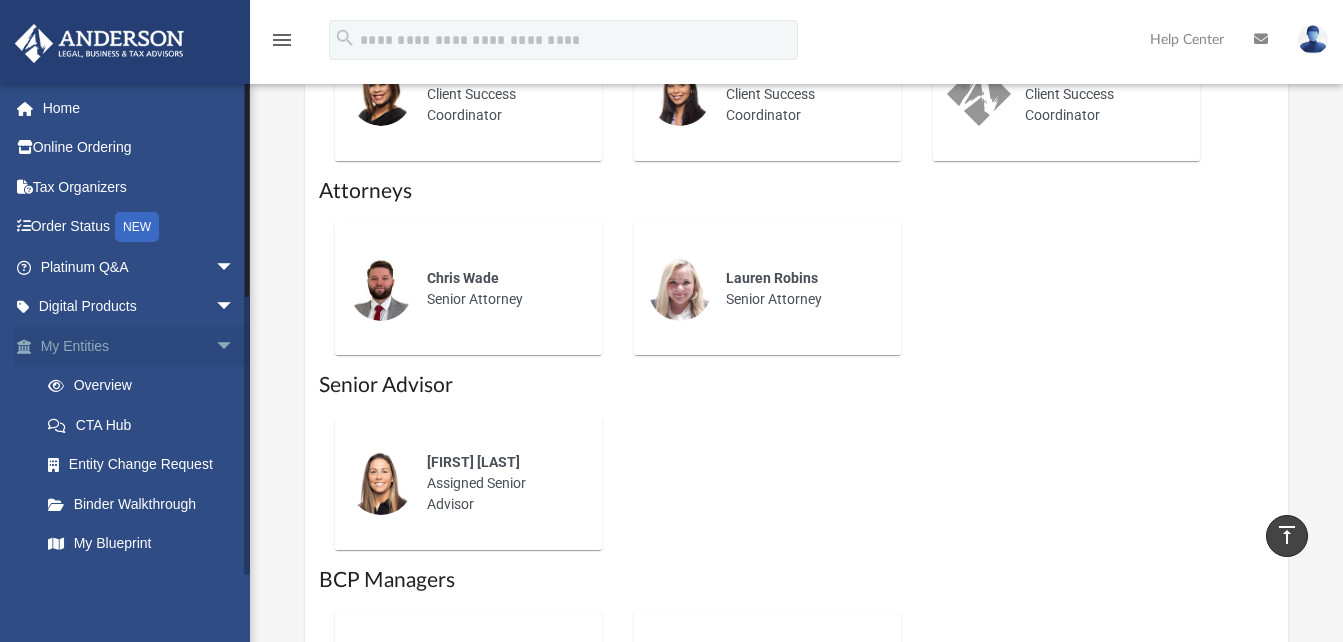 click on "arrow_drop_down" at bounding box center (235, 346) 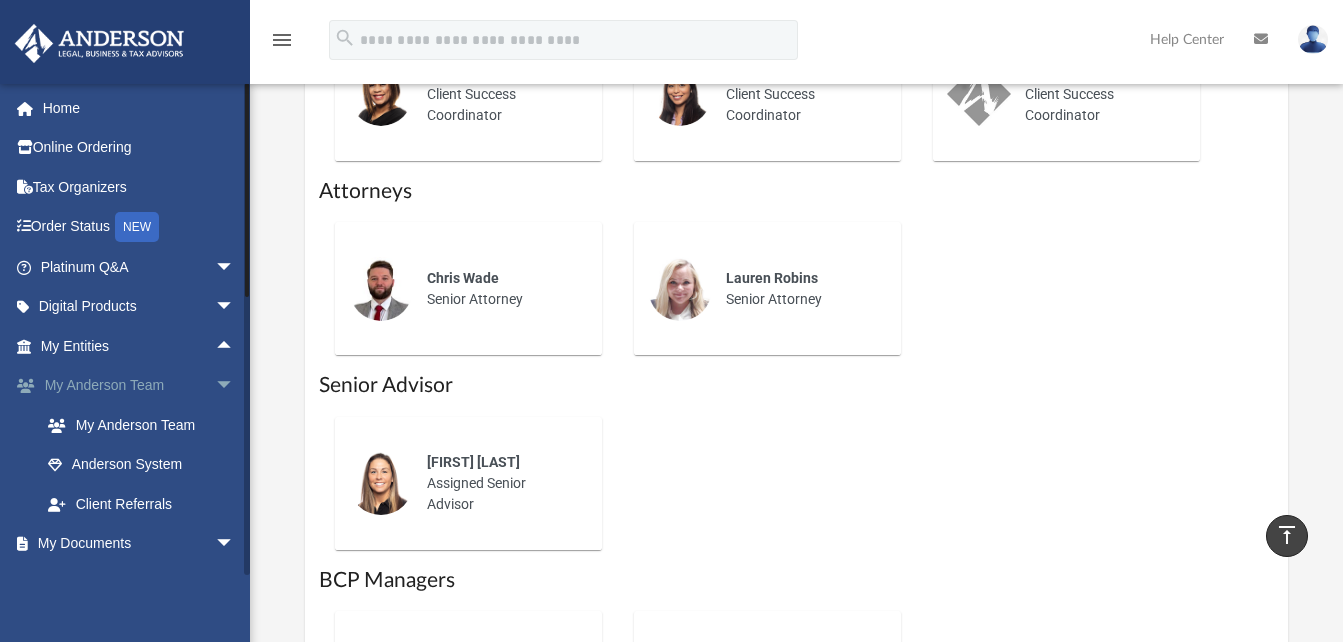 click on "arrow_drop_down" at bounding box center (235, 386) 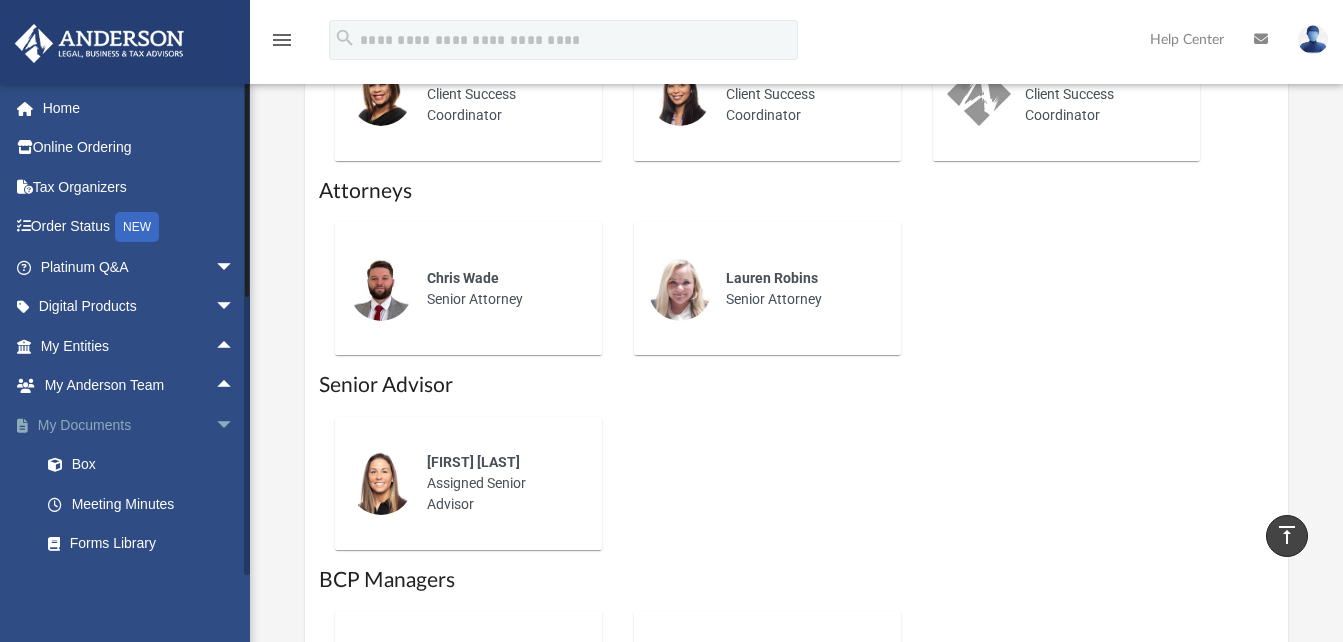 click on "arrow_drop_down" at bounding box center (235, 425) 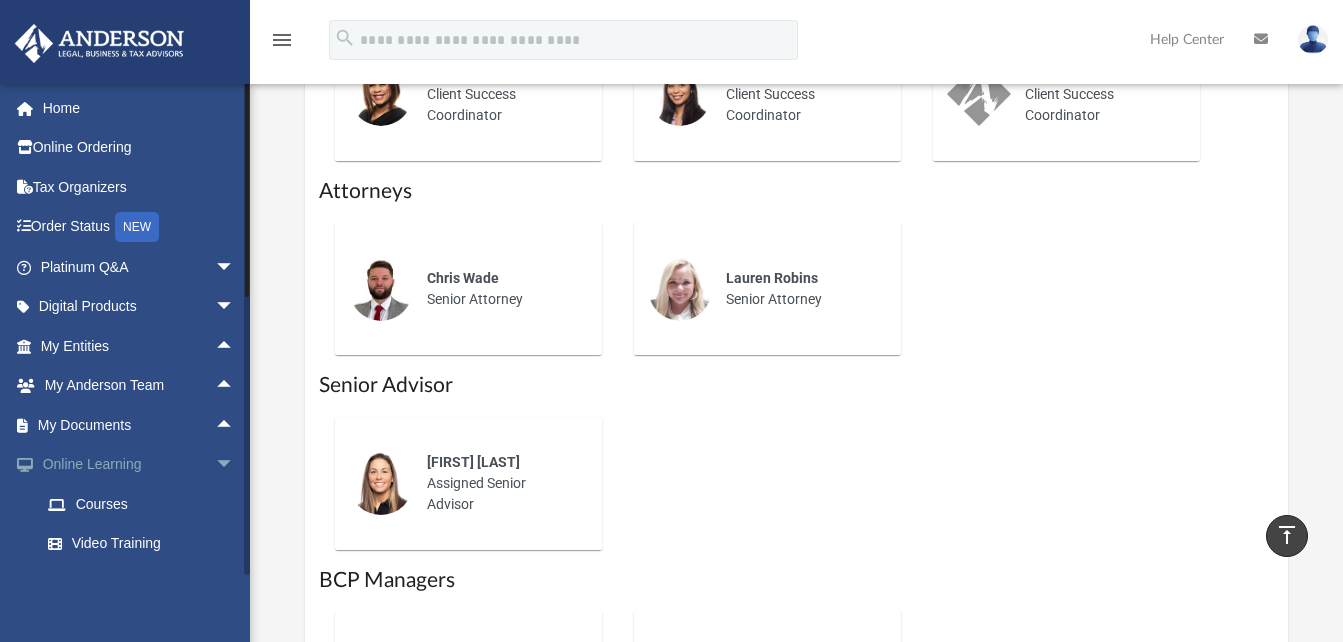 click on "arrow_drop_down" at bounding box center [235, 465] 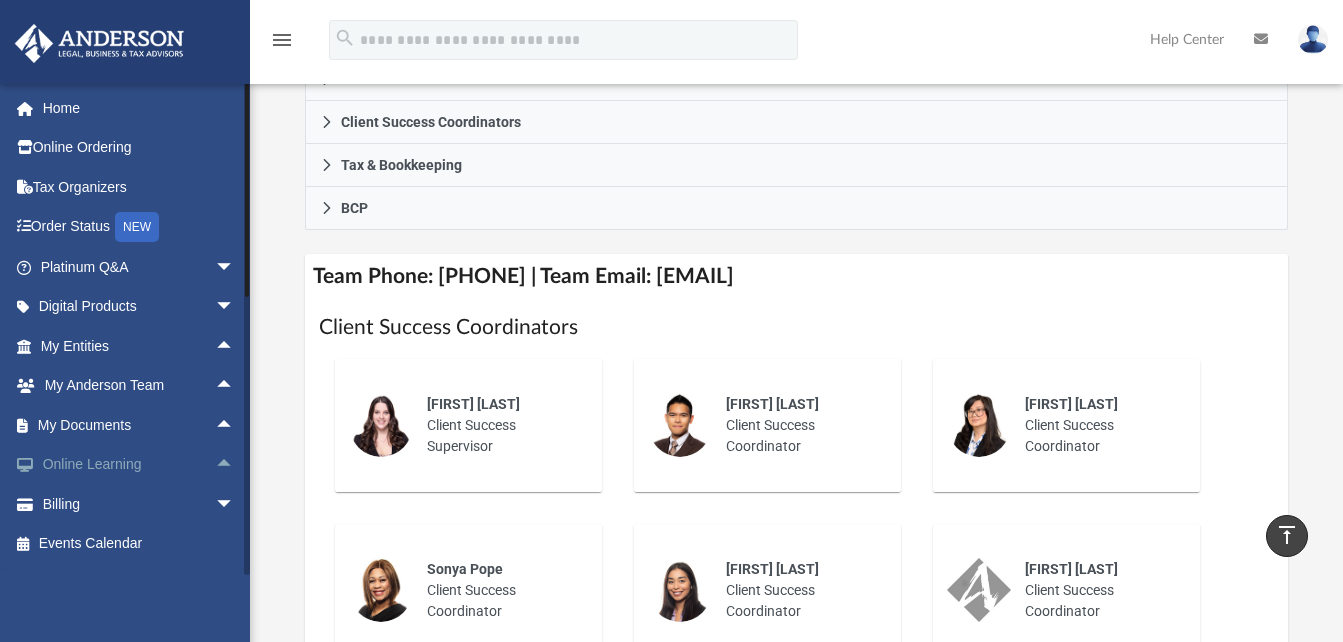 scroll, scrollTop: 600, scrollLeft: 0, axis: vertical 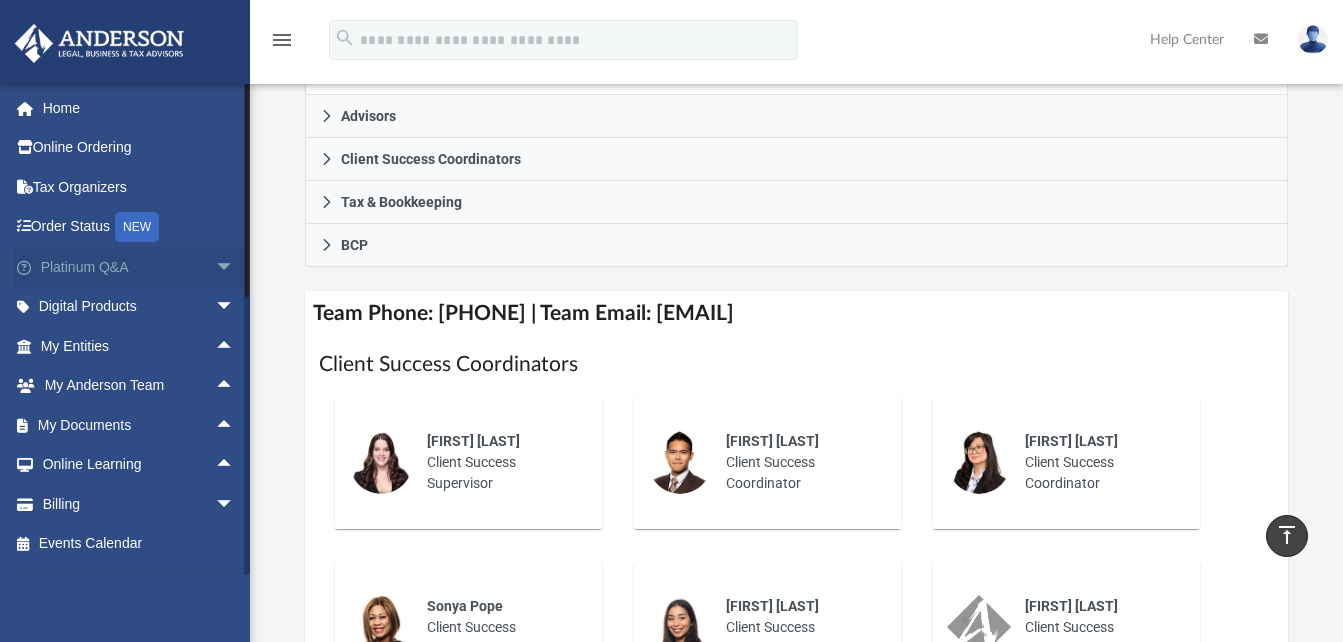 click on "arrow_drop_down" at bounding box center (235, 267) 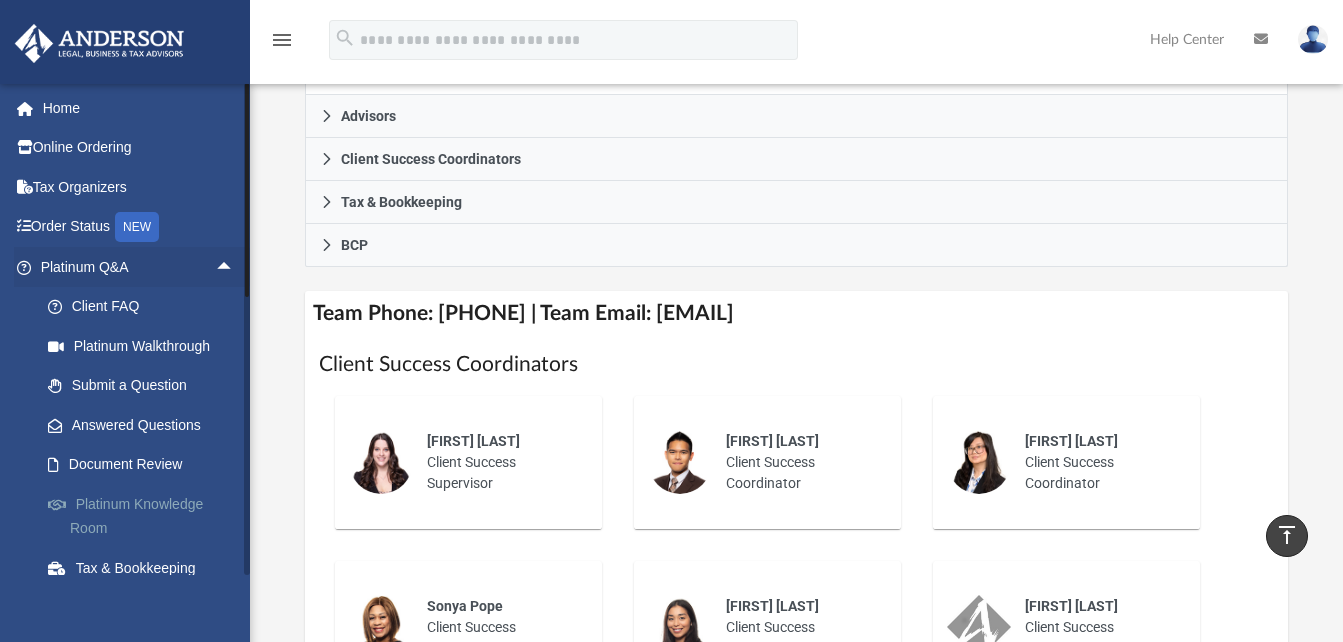 click on "Platinum Knowledge Room" at bounding box center (146, 516) 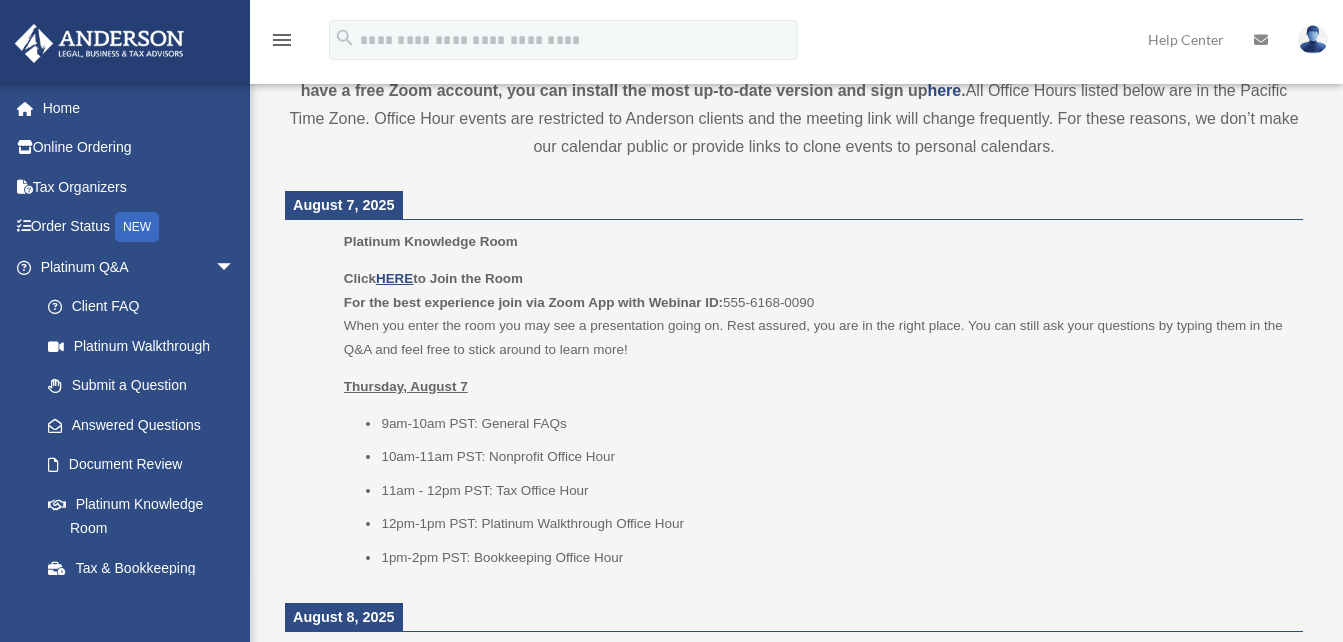 scroll, scrollTop: 733, scrollLeft: 0, axis: vertical 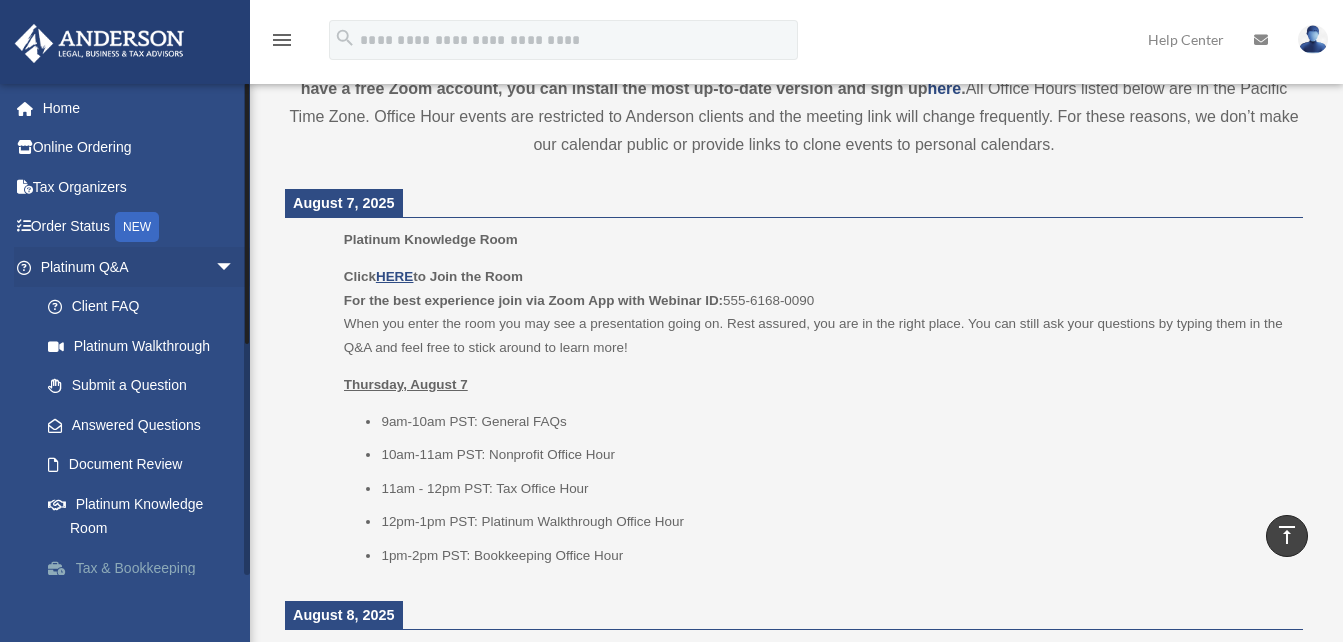 click on "Tax & Bookkeeping Packages" at bounding box center [146, 580] 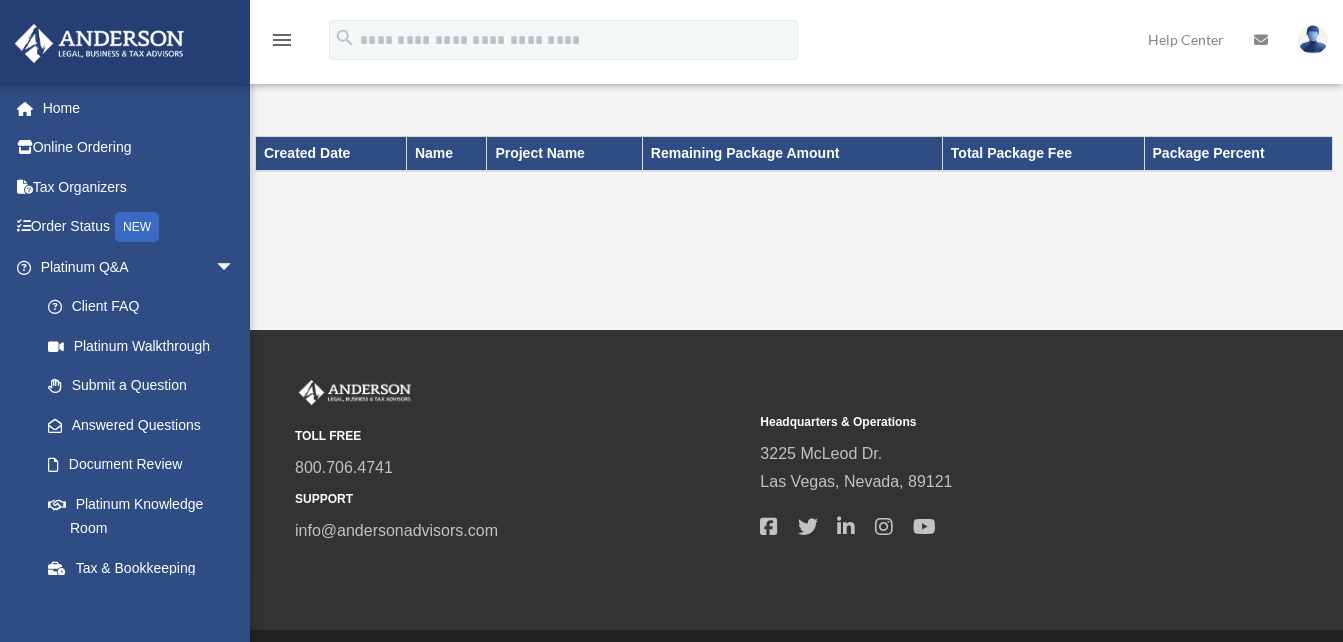 scroll, scrollTop: 0, scrollLeft: 0, axis: both 